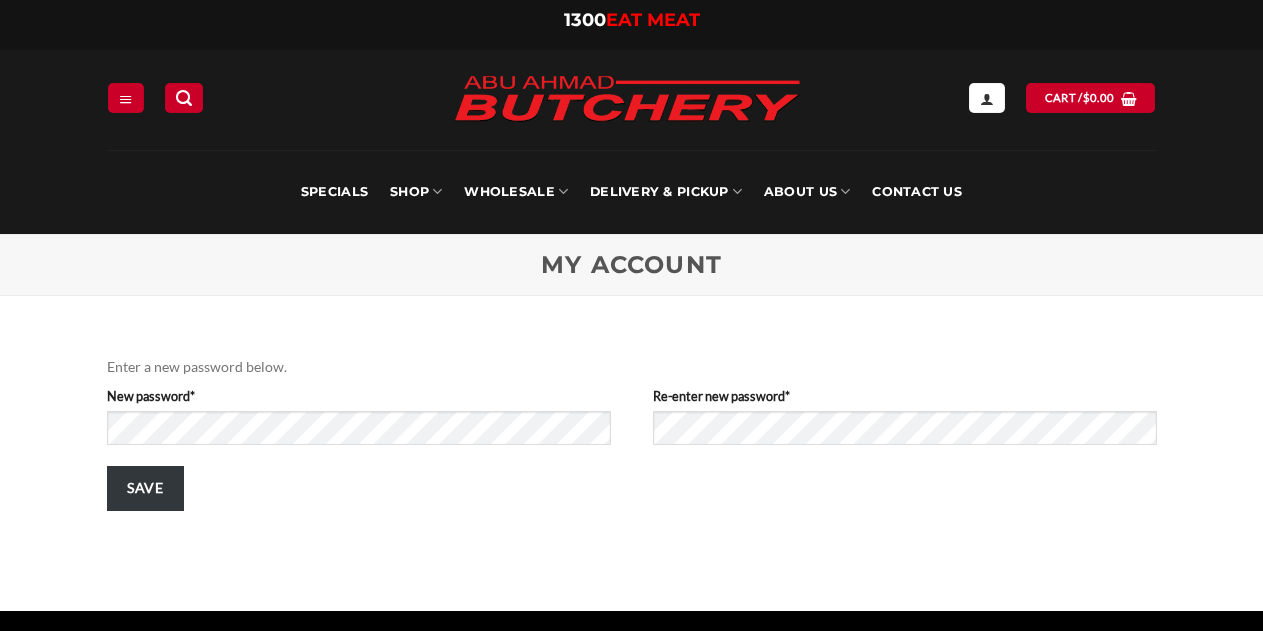 scroll, scrollTop: 0, scrollLeft: 0, axis: both 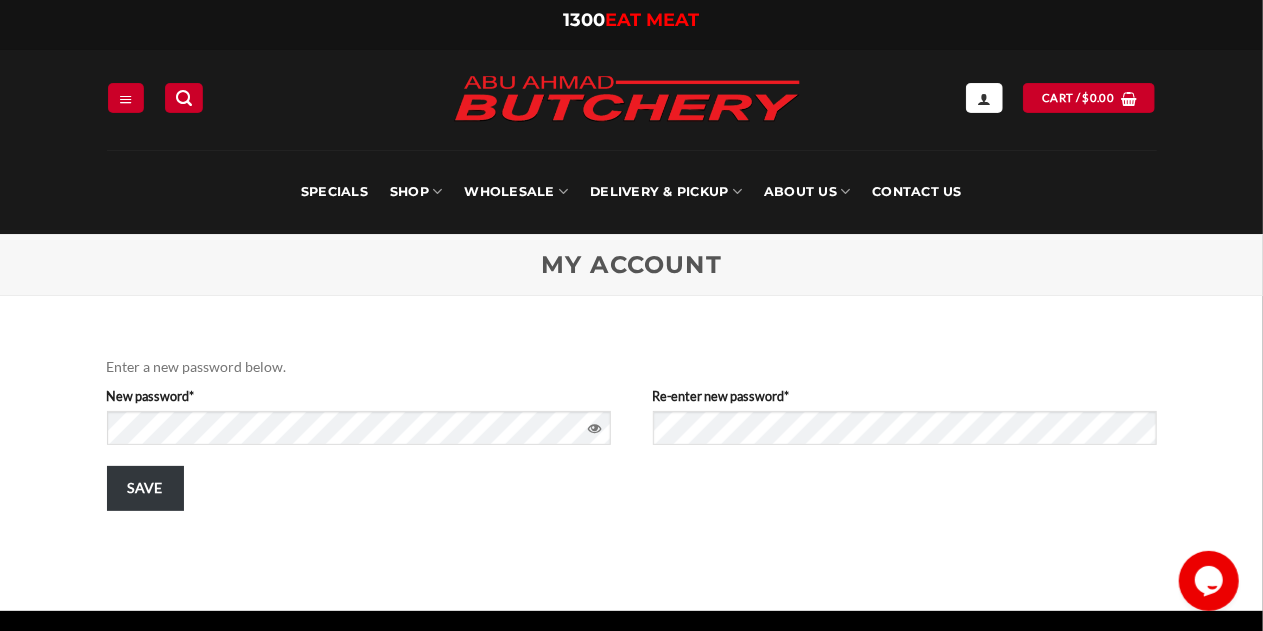 click at bounding box center [594, 429] 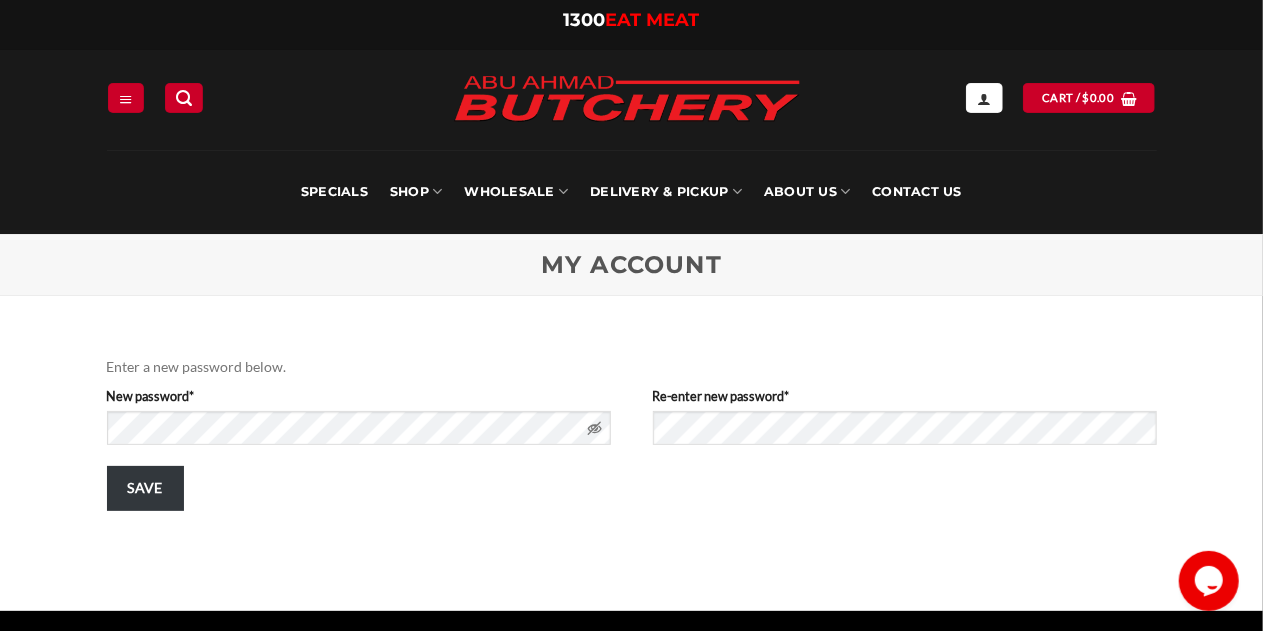 click at bounding box center (594, 429) 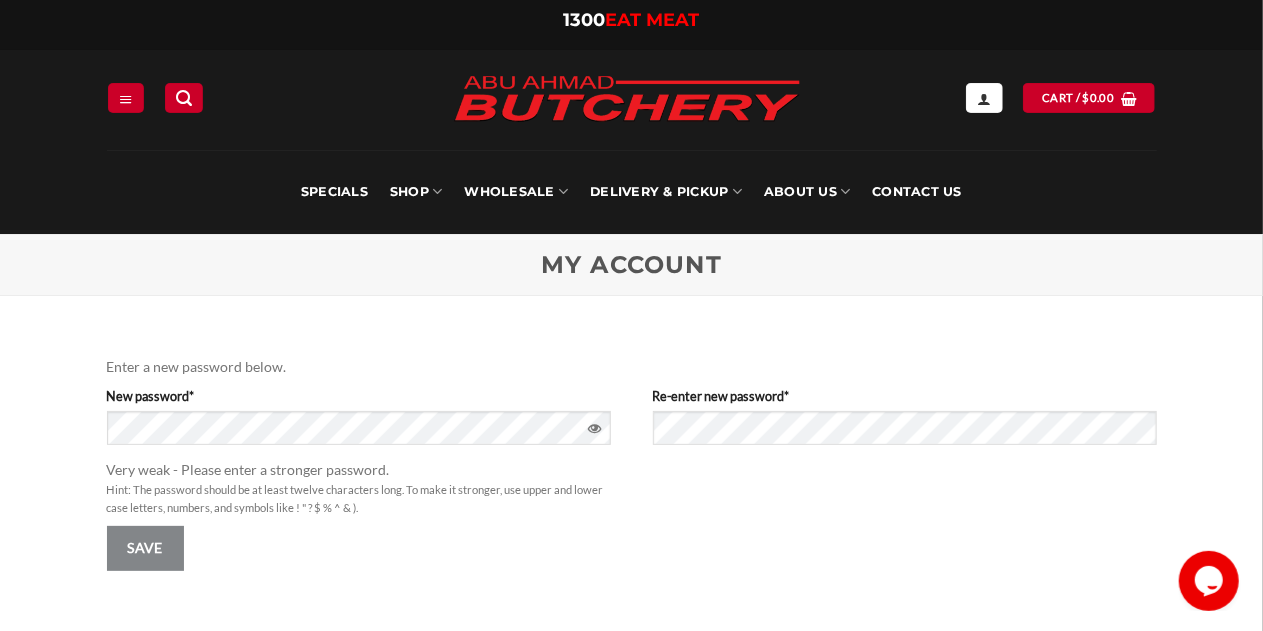 click at bounding box center [594, 429] 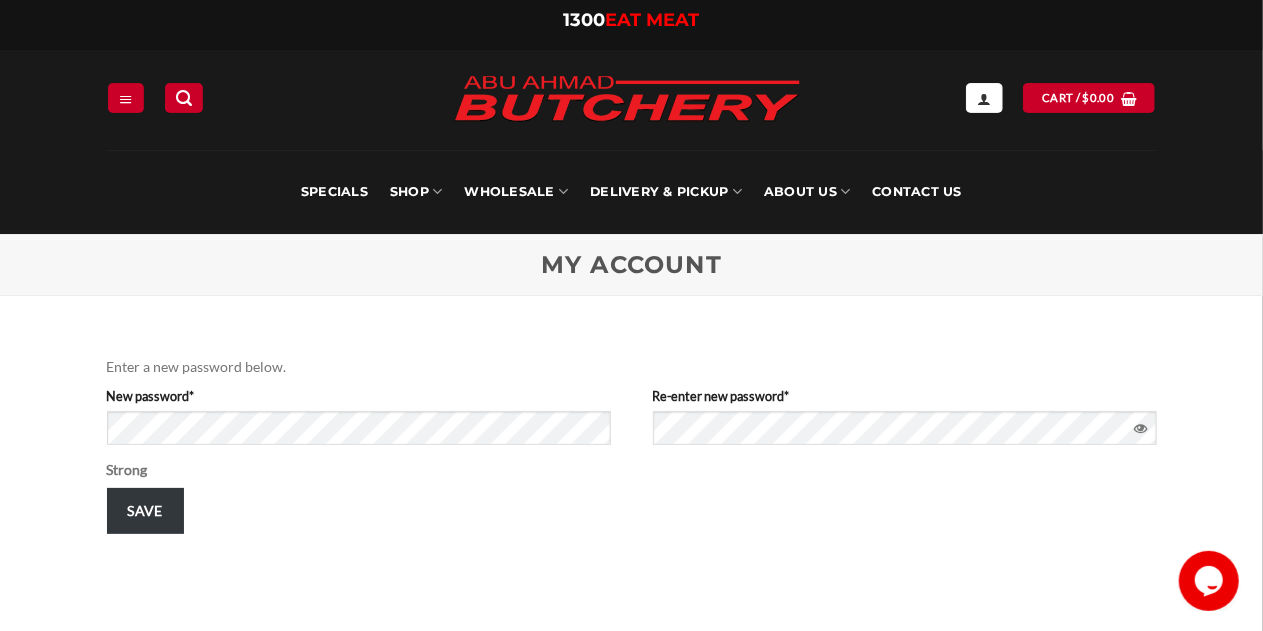 click at bounding box center (1140, 429) 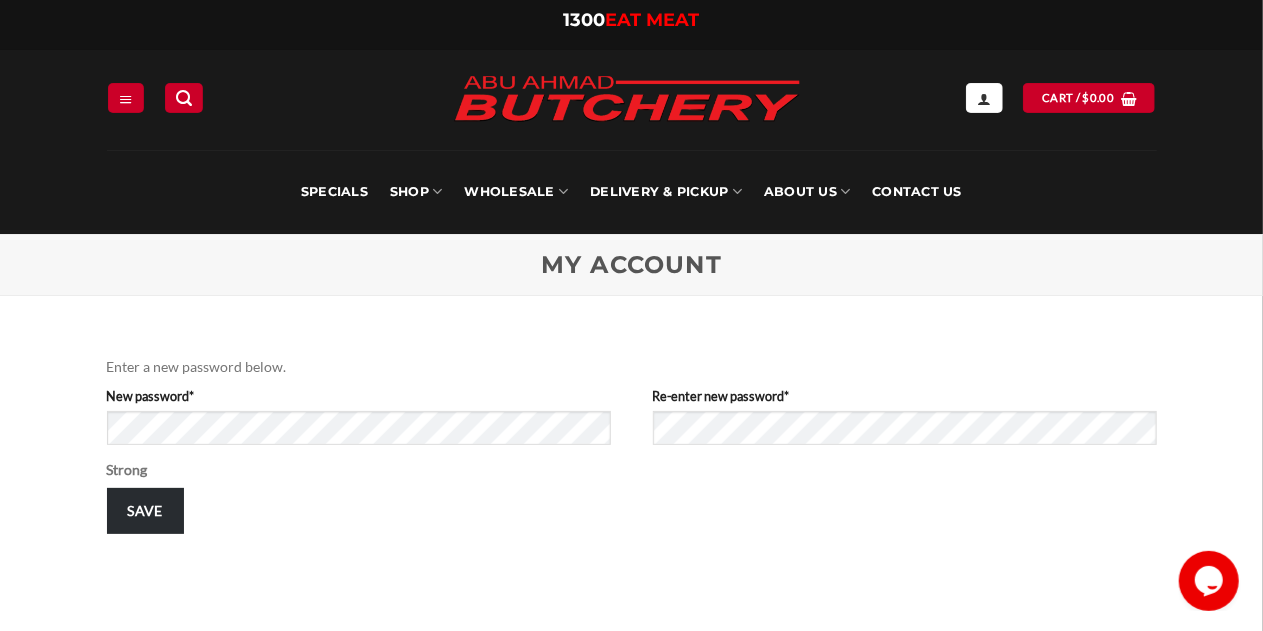 click on "Save" at bounding box center [145, 510] 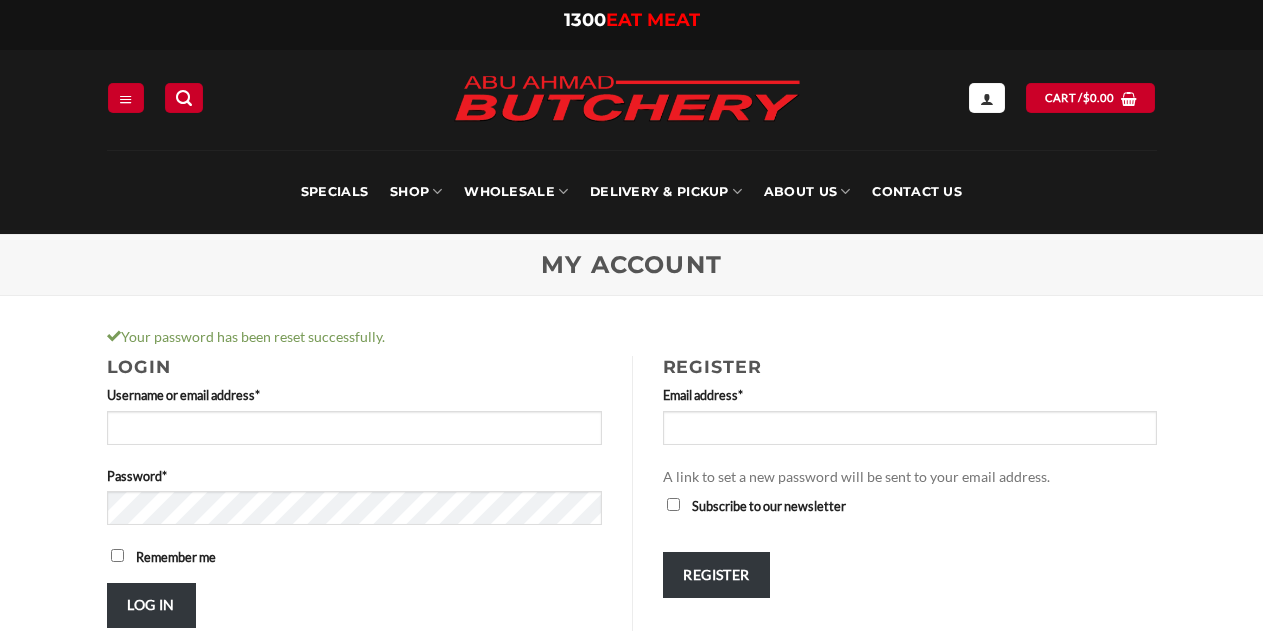 scroll, scrollTop: 0, scrollLeft: 0, axis: both 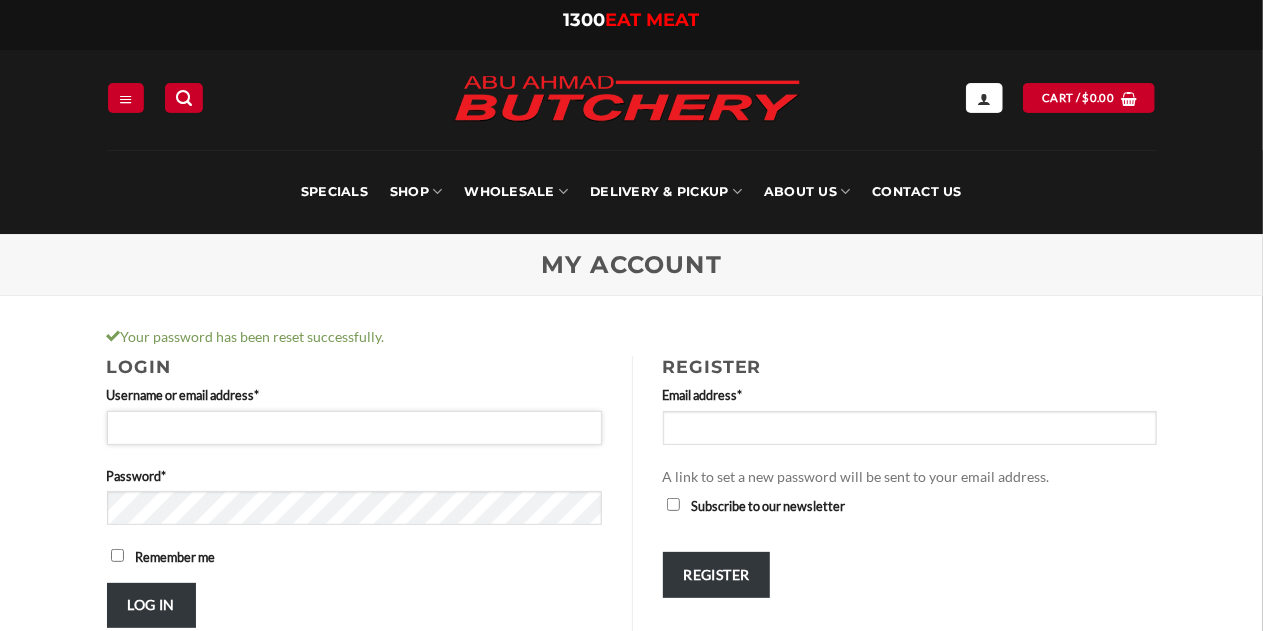 click on "Username or email address  * Required" at bounding box center [354, 428] 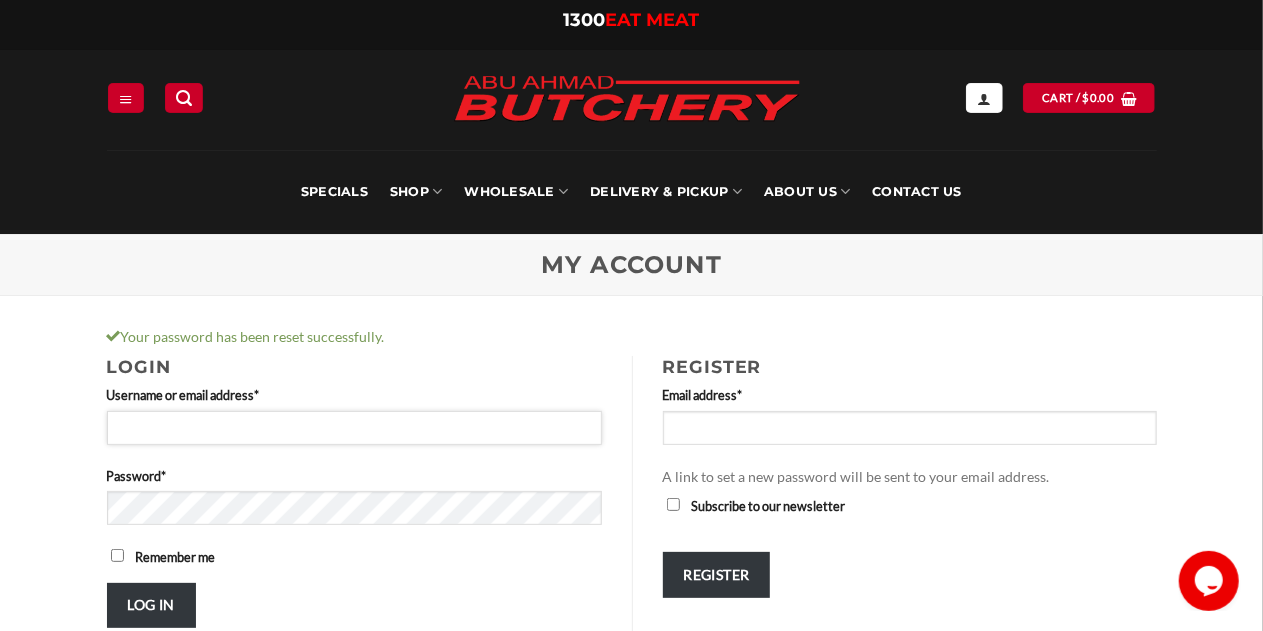 scroll, scrollTop: 0, scrollLeft: 0, axis: both 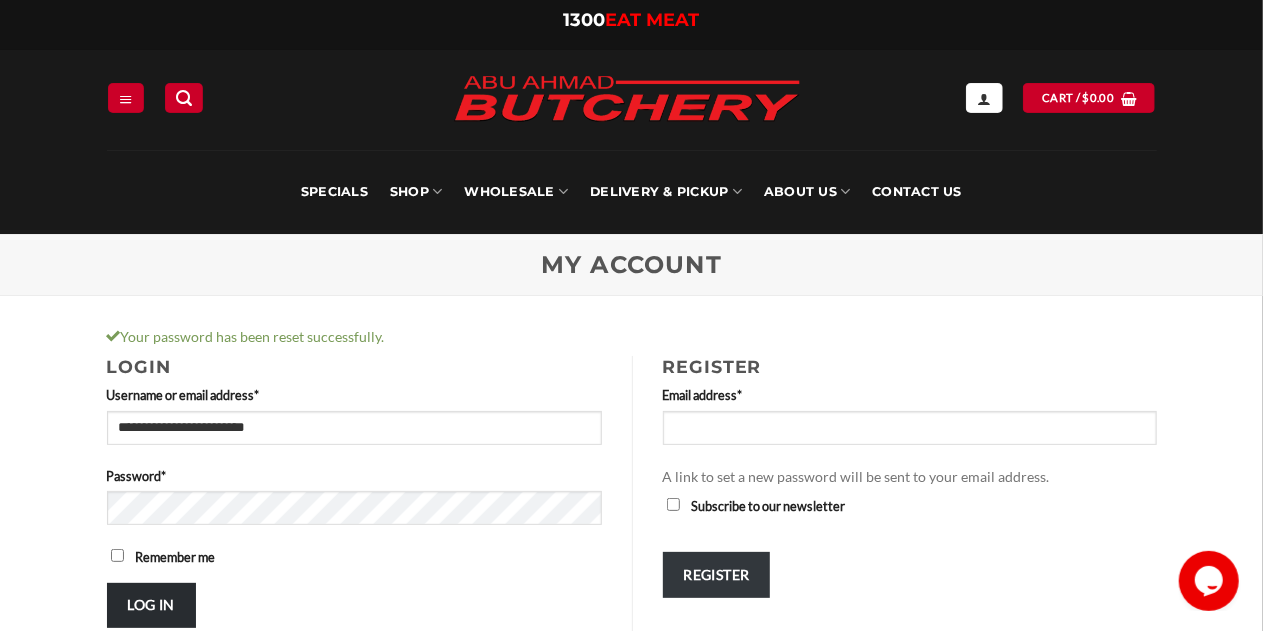 click on "Log in" at bounding box center (151, 605) 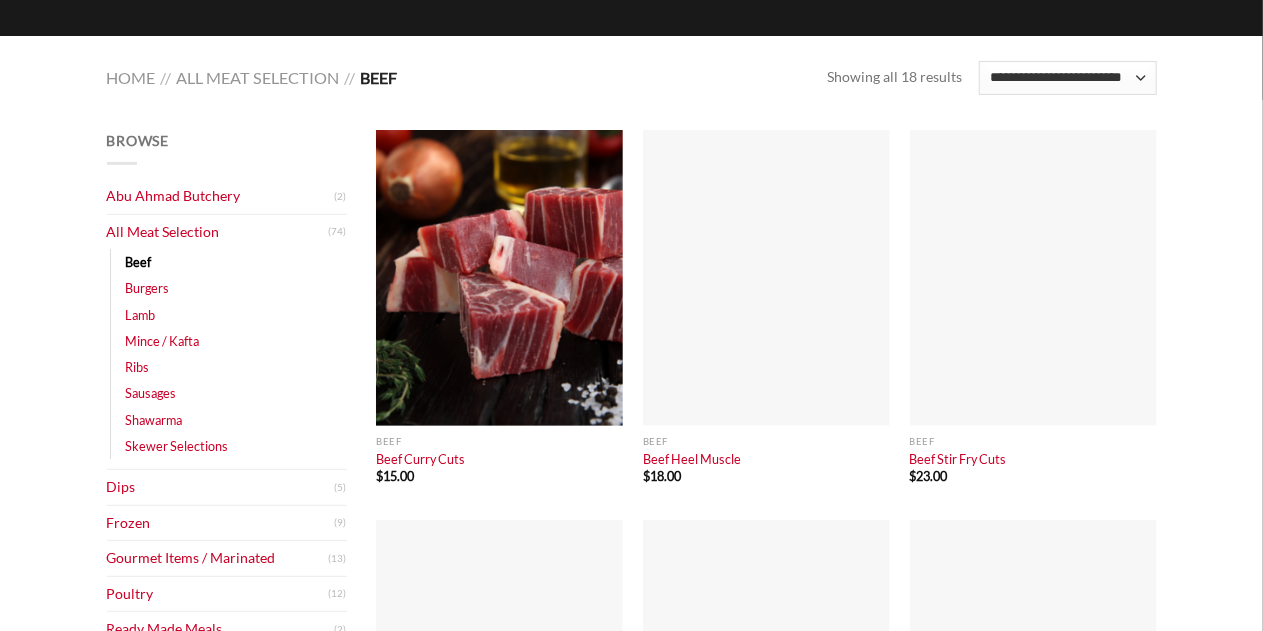 scroll, scrollTop: 200, scrollLeft: 0, axis: vertical 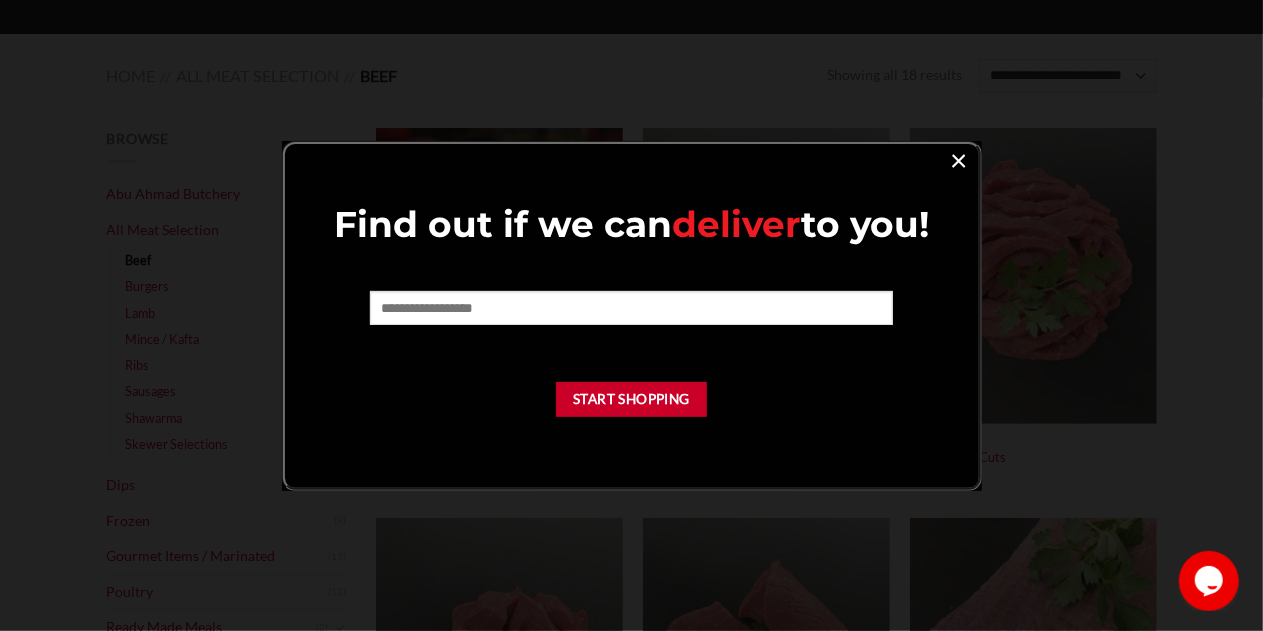 click on "×" at bounding box center [959, 159] 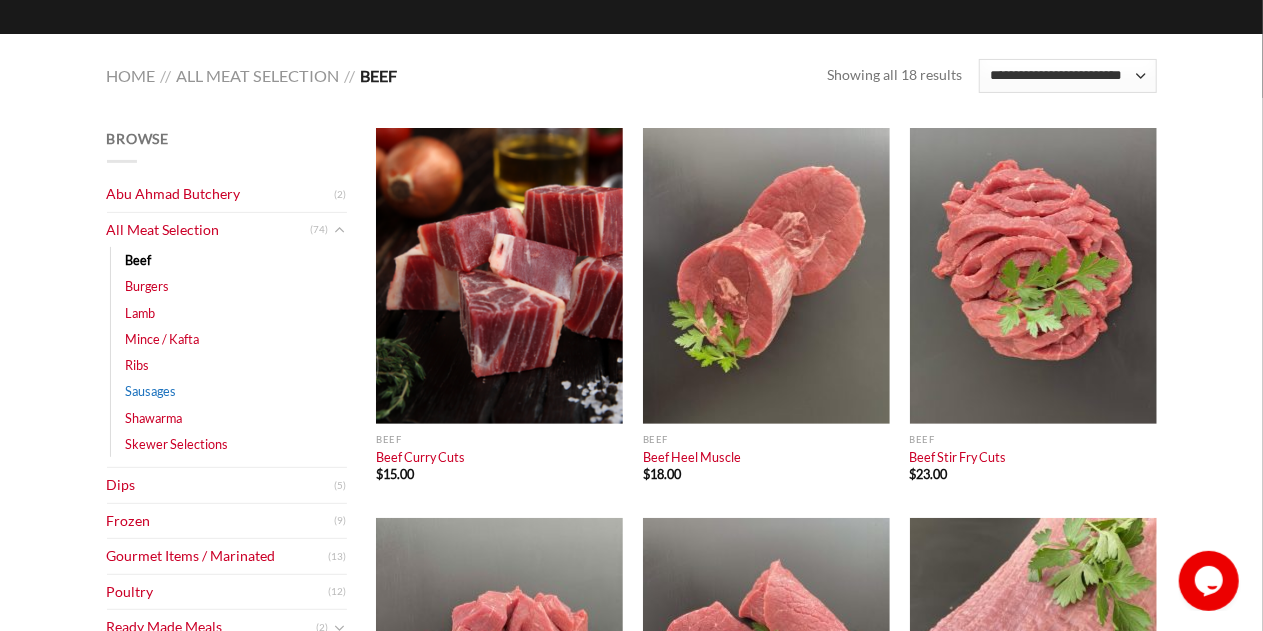 click on "Sausages" at bounding box center (151, 391) 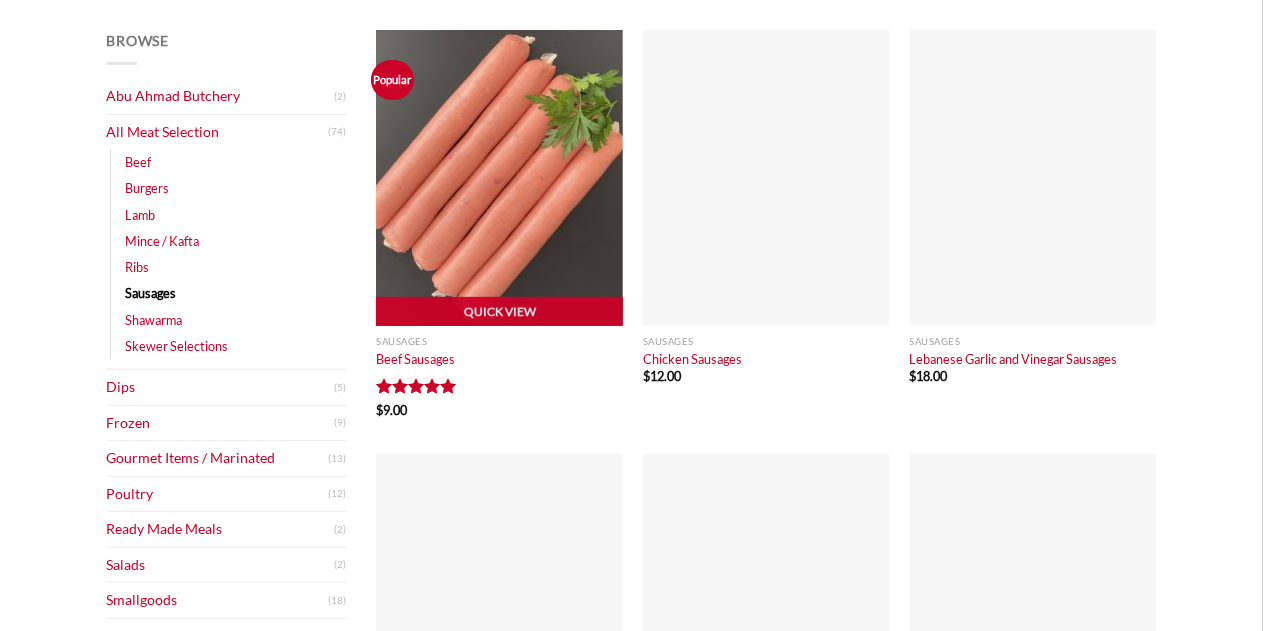 scroll, scrollTop: 300, scrollLeft: 0, axis: vertical 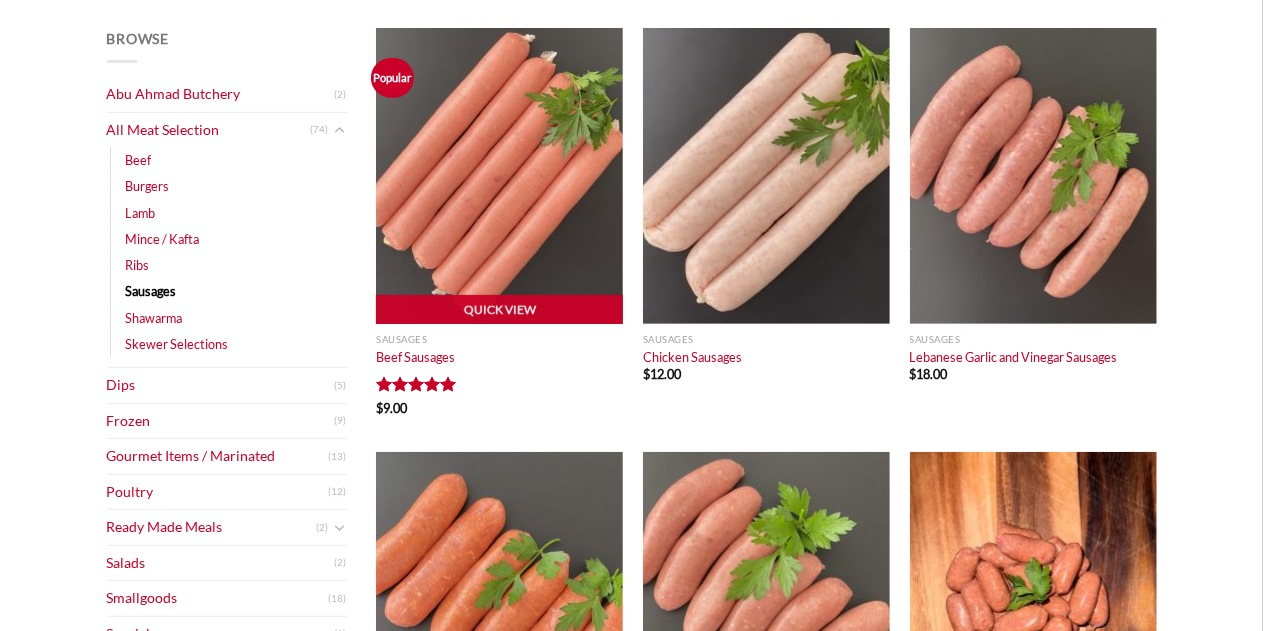 click at bounding box center [499, 176] 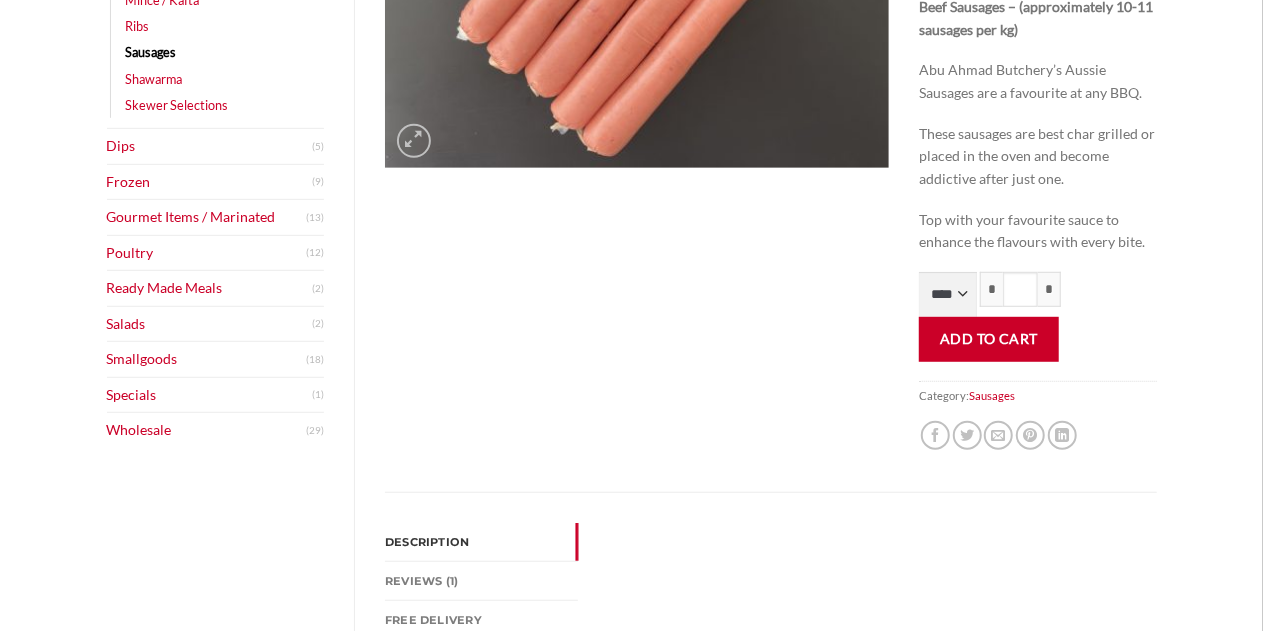scroll, scrollTop: 500, scrollLeft: 0, axis: vertical 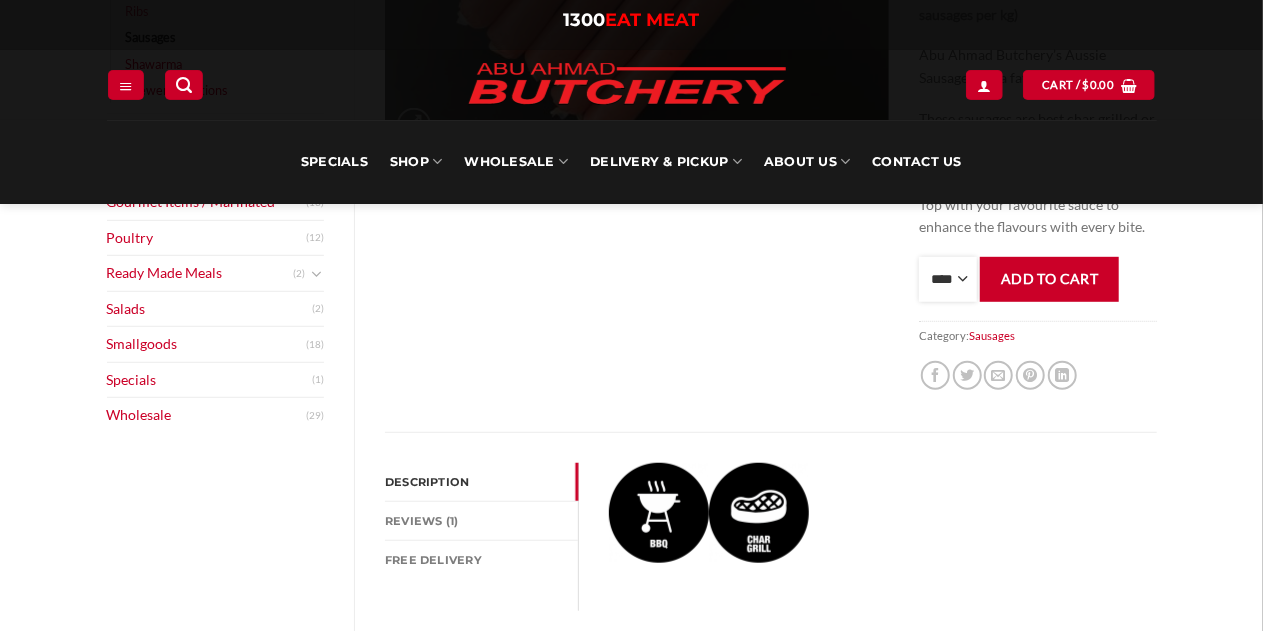 click on "**** * *** * *** * *** * *** * *** * *** * *** * *** * *** ** **** ** **** ** **** ** **** ** **** ** **** ** **** ** **** ** **** ** **** ** **** ** **** ** **** ** **** ** **** ** **** ** **** ** **** ** **** ** **** ** **** ** **** ** **** ** **** ** **** ** **** ** **** ** **** ** **** ** **** ** **** ** **** ** **** ** **** ** **** ** **** ** **** ** **** ** **** ** **** ** **** ** **** ** **** ** **** ** **** ** **** ** **** ** **** ** **** ** **** ** **** ** **** ** **** ** **** ** **** ** **** ** **** ** **** ** **** ** **** ** **** ** **** ** **** ** **** ** **** ** **** ** **** ** **** ** **** ** **** ** **** ** **** ** **** ** **** ** **** ** **** ** **** ** **** ** **** ** **** ** **** ** **** ** **** ** **** ** **** ** **** ** **** ** **** ** **** ** **** *** ***** *** ***** *** ***** *** ***** *** ***** *** ***** *** ***** *** ***** *** ***** *** ***** *** ***** *** ***** *** ***** *** ***** *** ***** *** ***** *** ***** *** ***** *** ***** *** ***** *** ***** *** ***** *** ***** *** ***** ***" at bounding box center [948, 279] 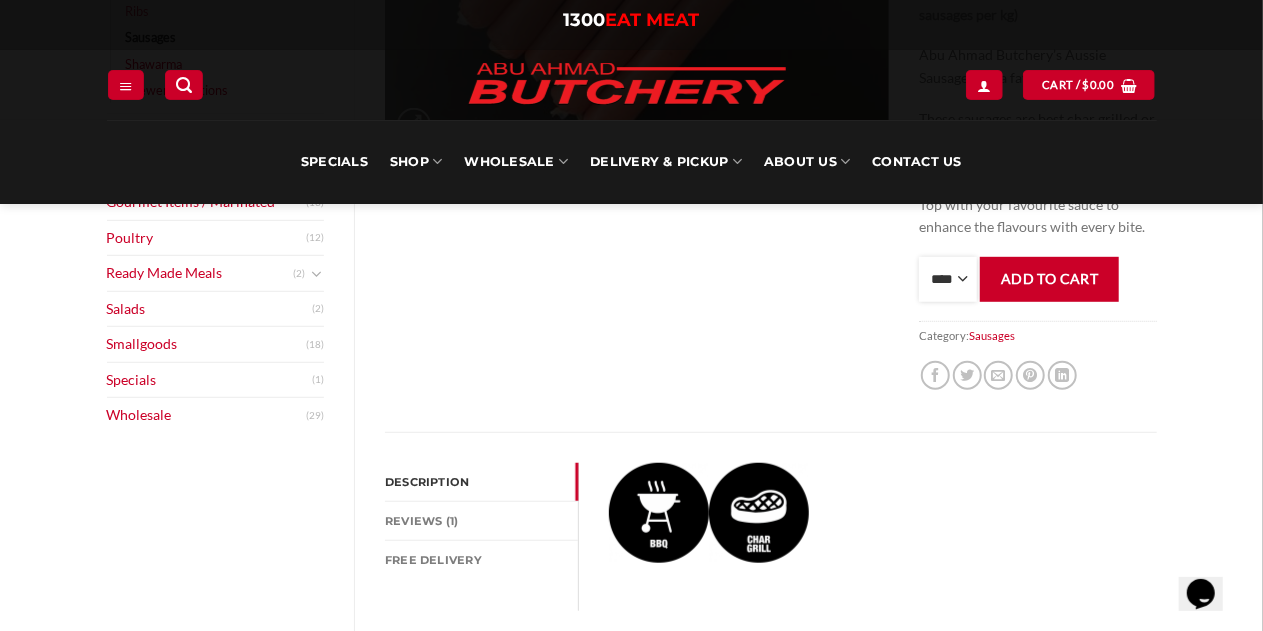 scroll, scrollTop: 0, scrollLeft: 0, axis: both 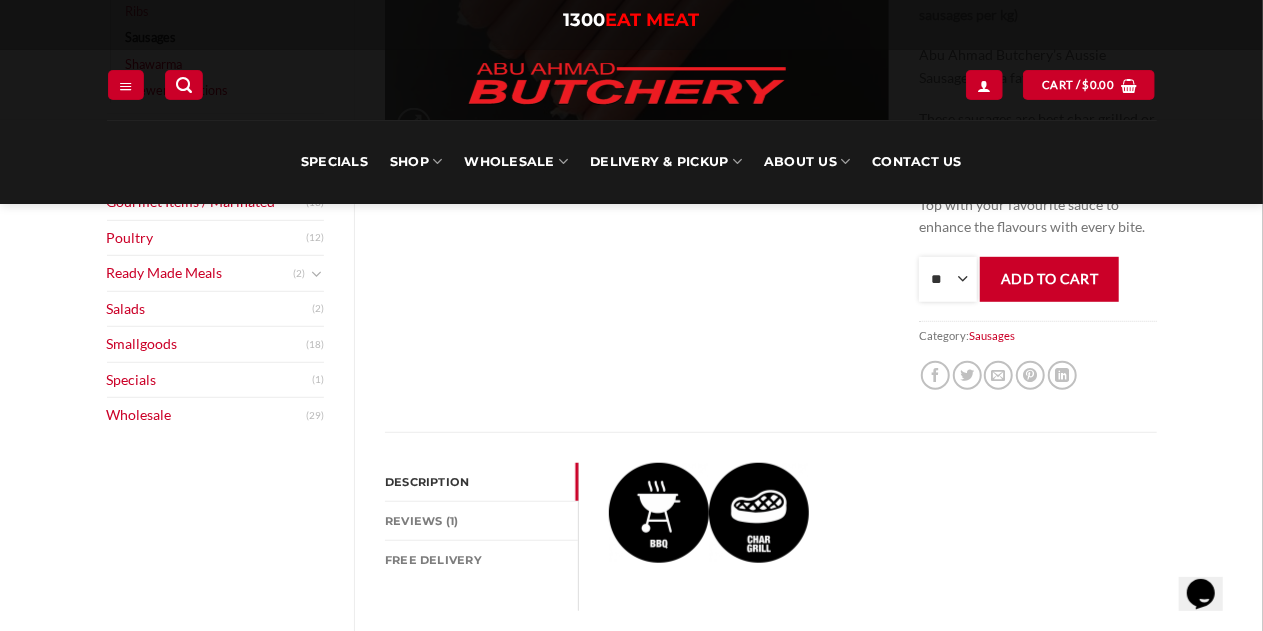 click on "**** * *** * *** * *** * *** * *** * *** * *** * *** * *** ** **** ** **** ** **** ** **** ** **** ** **** ** **** ** **** ** **** ** **** ** **** ** **** ** **** ** **** ** **** ** **** ** **** ** **** ** **** ** **** ** **** ** **** ** **** ** **** ** **** ** **** ** **** ** **** ** **** ** **** ** **** ** **** ** **** ** **** ** **** ** **** ** **** ** **** ** **** ** **** ** **** ** **** ** **** ** **** ** **** ** **** ** **** ** **** ** **** ** **** ** **** ** **** ** **** ** **** ** **** ** **** ** **** ** **** ** **** ** **** ** **** ** **** ** **** ** **** ** **** ** **** ** **** ** **** ** **** ** **** ** **** ** **** ** **** ** **** ** **** ** **** ** **** ** **** ** **** ** **** ** **** ** **** ** **** ** **** ** **** ** **** ** **** ** **** ** **** ** **** *** ***** *** ***** *** ***** *** ***** *** ***** *** ***** *** ***** *** ***** *** ***** *** ***** *** ***** *** ***** *** ***** *** ***** *** ***** *** ***** *** ***** *** ***** *** ***** *** ***** *** ***** *** ***** *** ***** *** ***** ***" at bounding box center [948, 279] 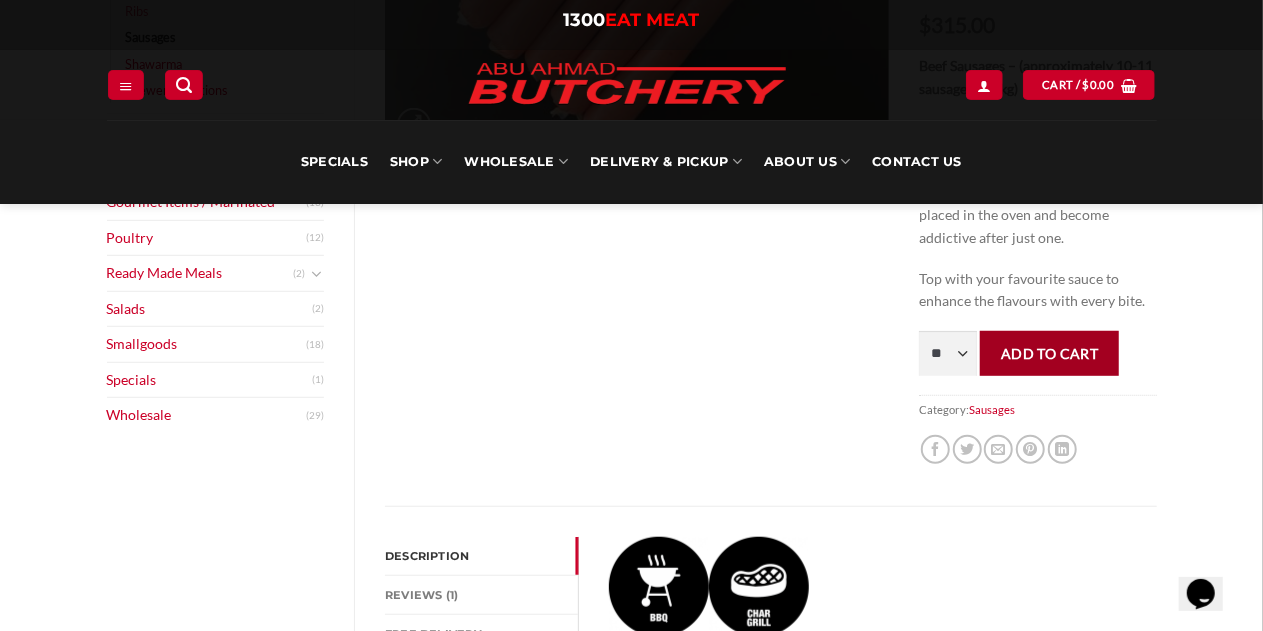 click on "Add to cart" at bounding box center [1049, 353] 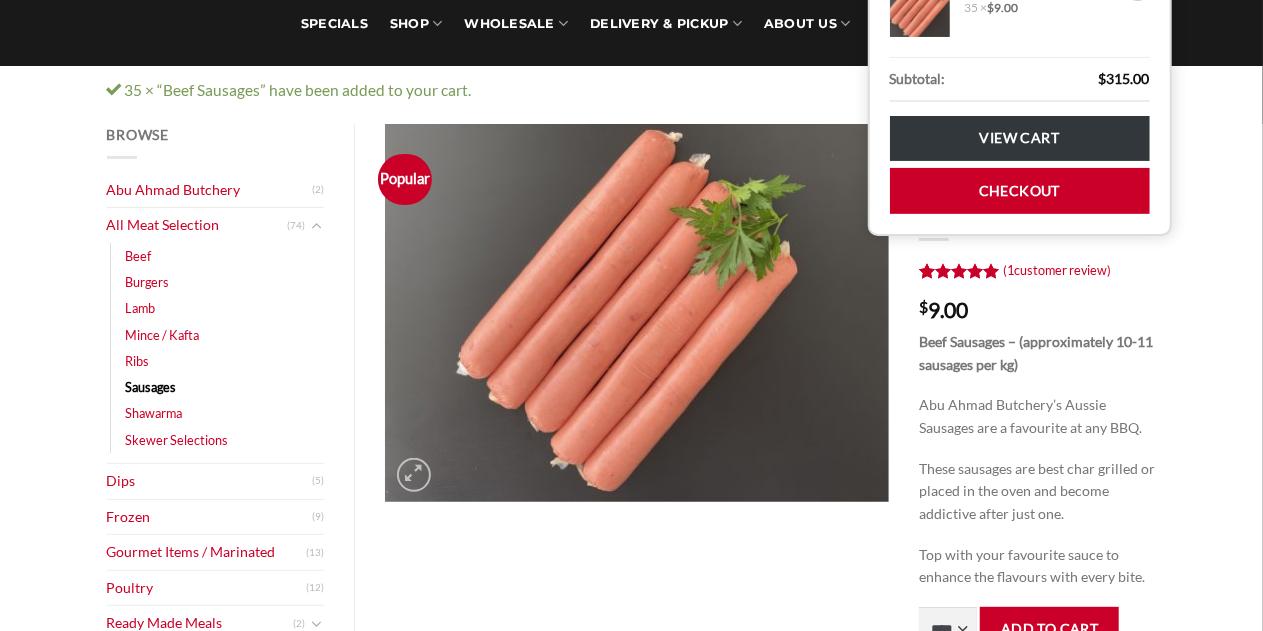 scroll, scrollTop: 200, scrollLeft: 0, axis: vertical 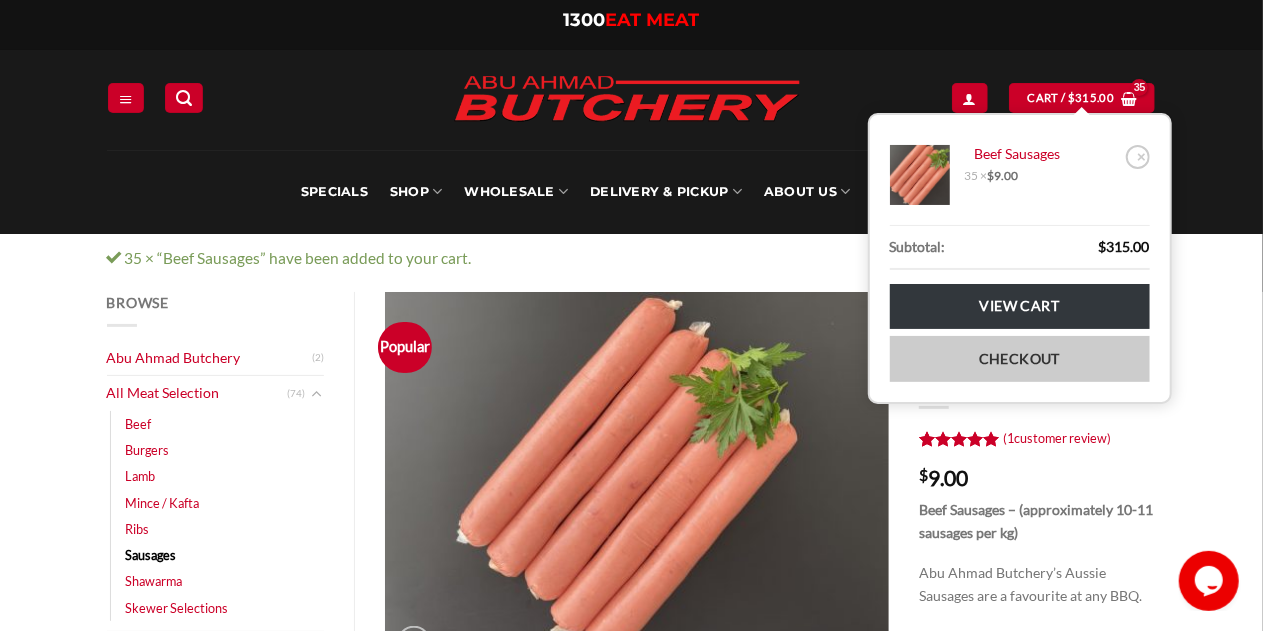 click on "Checkout" at bounding box center (1020, 358) 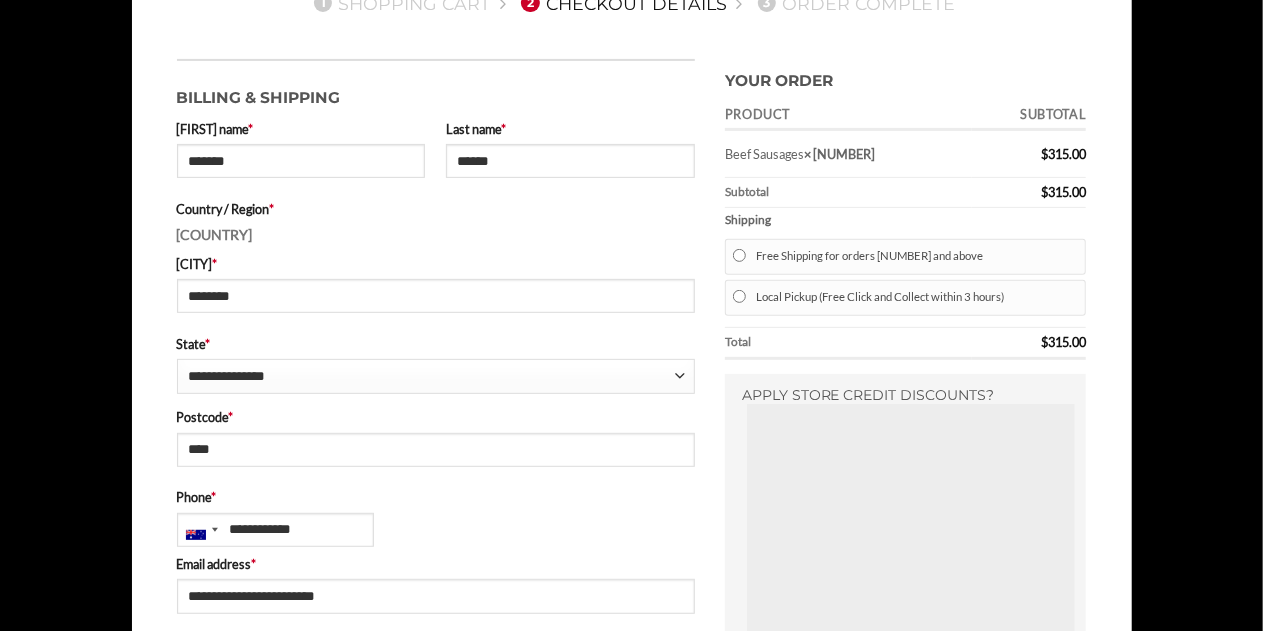 scroll, scrollTop: 300, scrollLeft: 0, axis: vertical 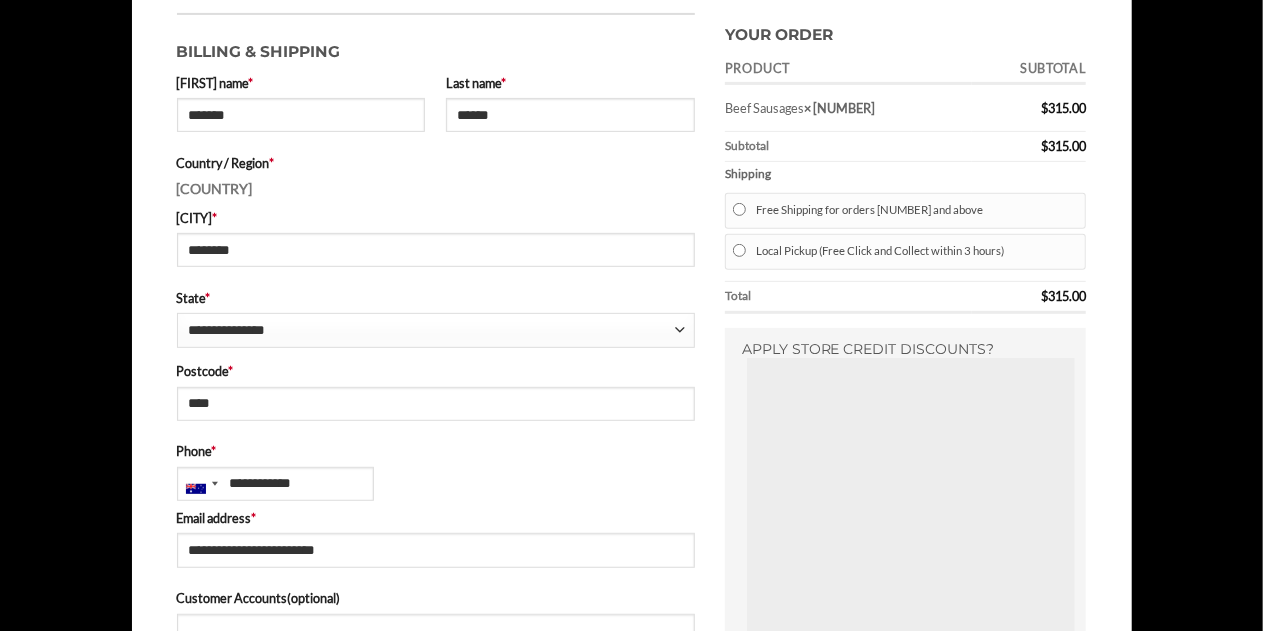 select on "********" 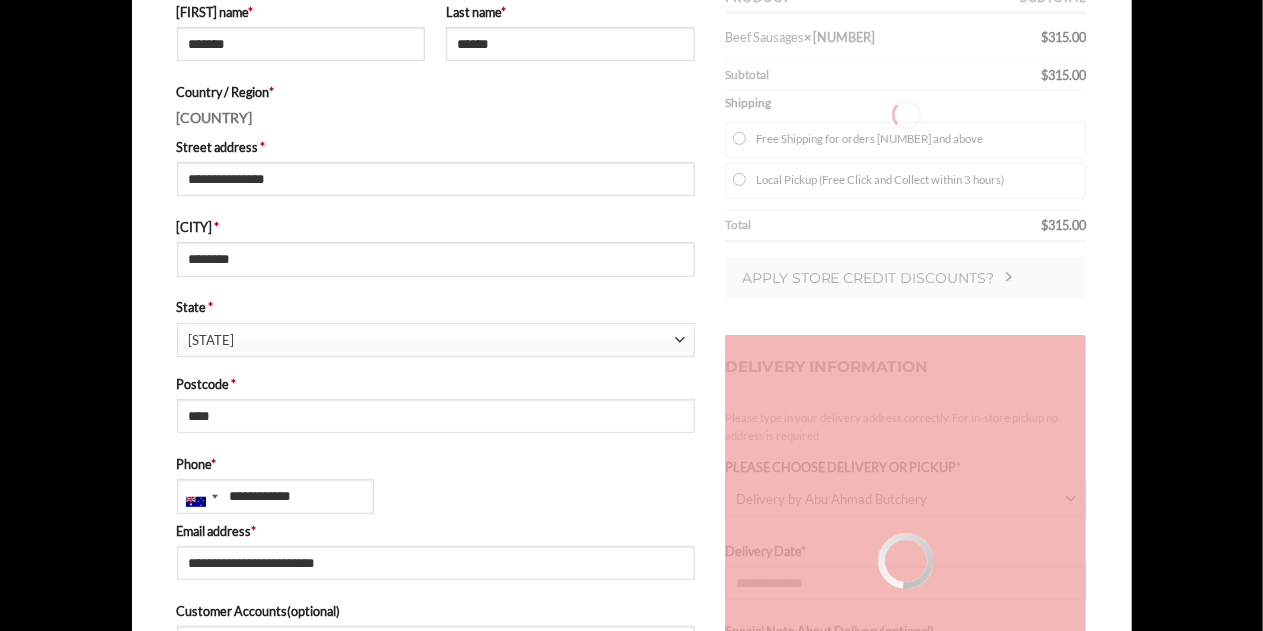 scroll, scrollTop: 400, scrollLeft: 0, axis: vertical 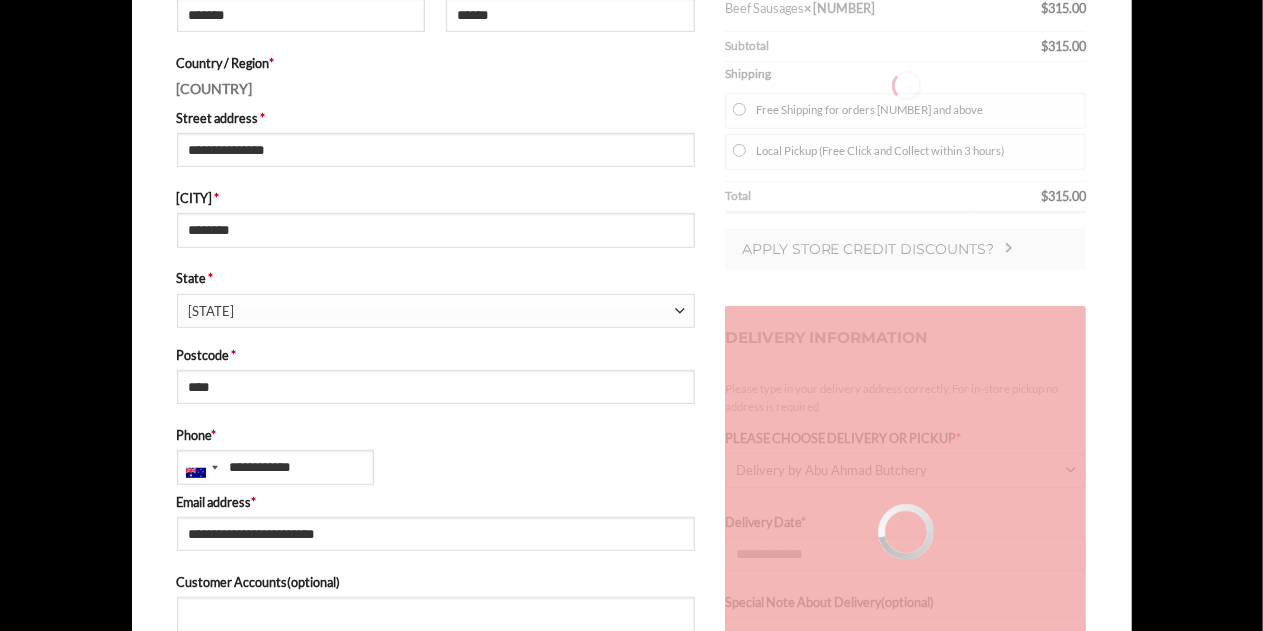 type on "**********" 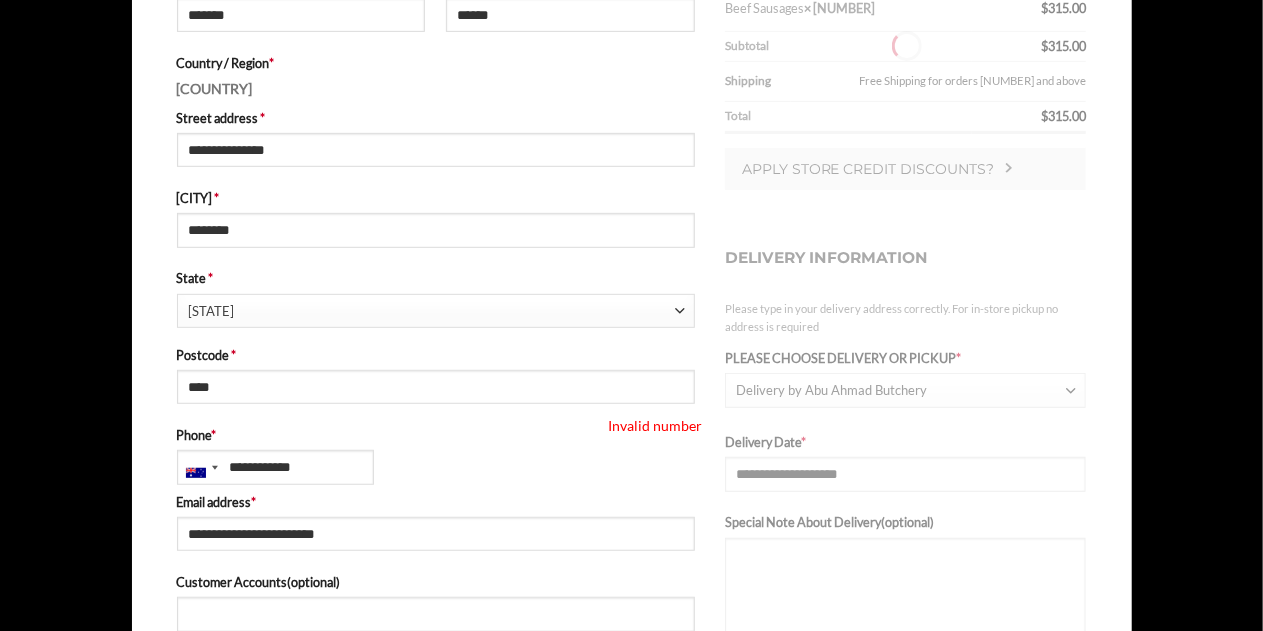 scroll, scrollTop: 500, scrollLeft: 0, axis: vertical 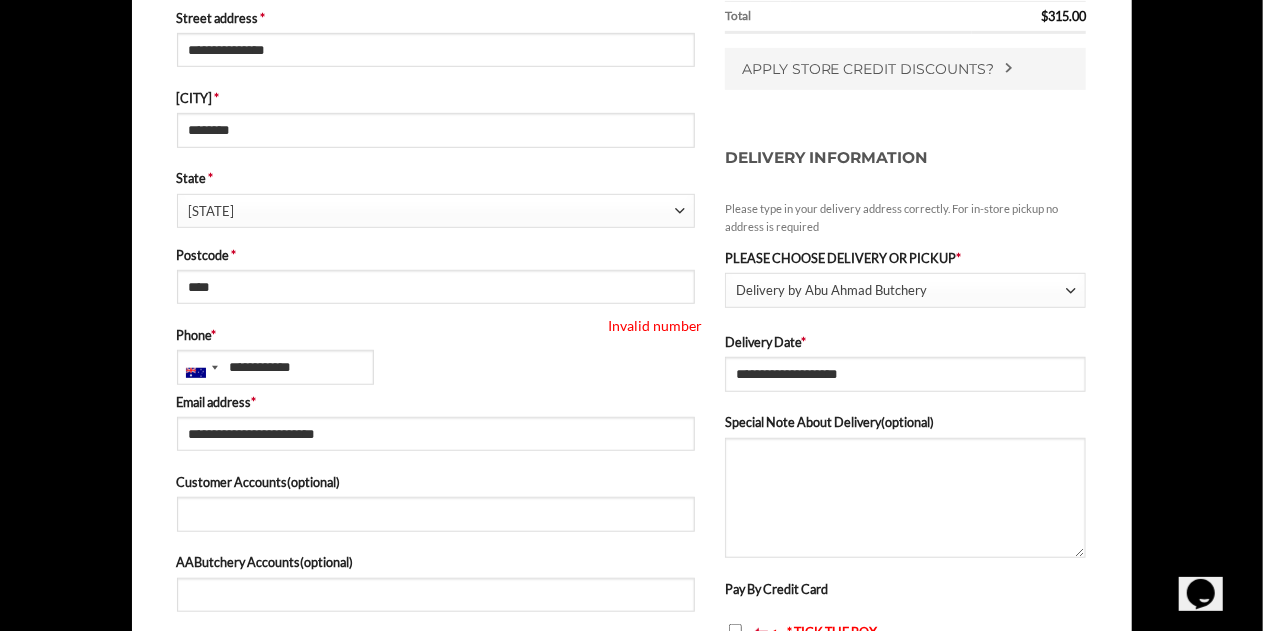 type on "**********" 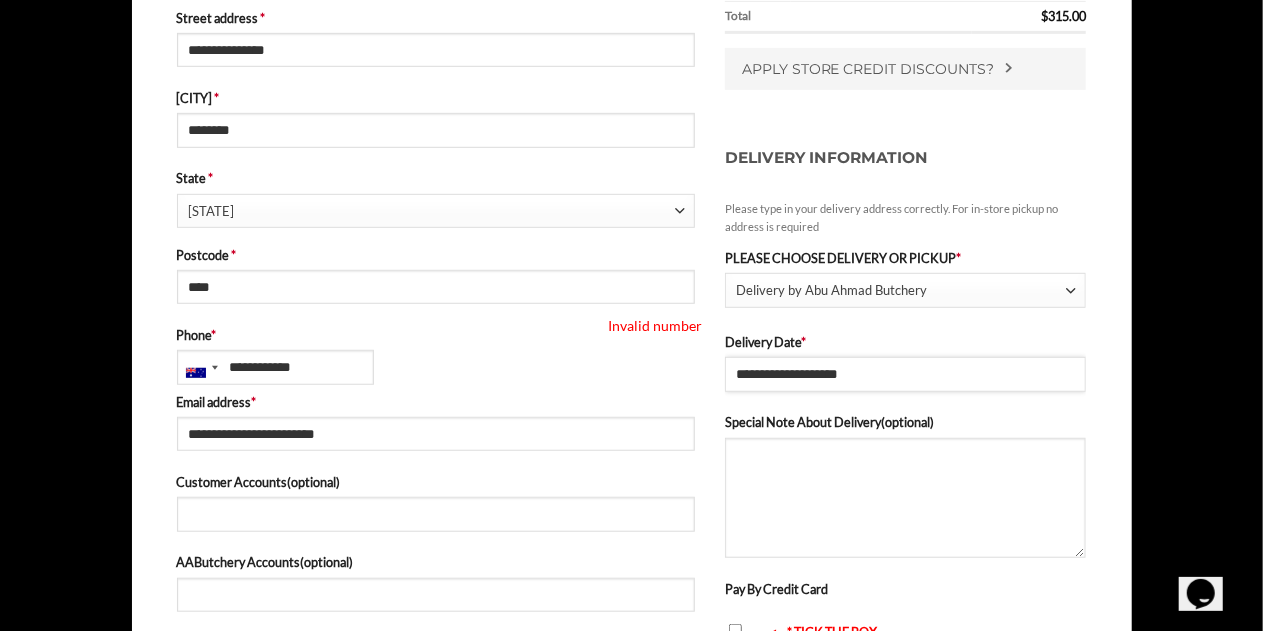 click on "**********" at bounding box center (906, 374) 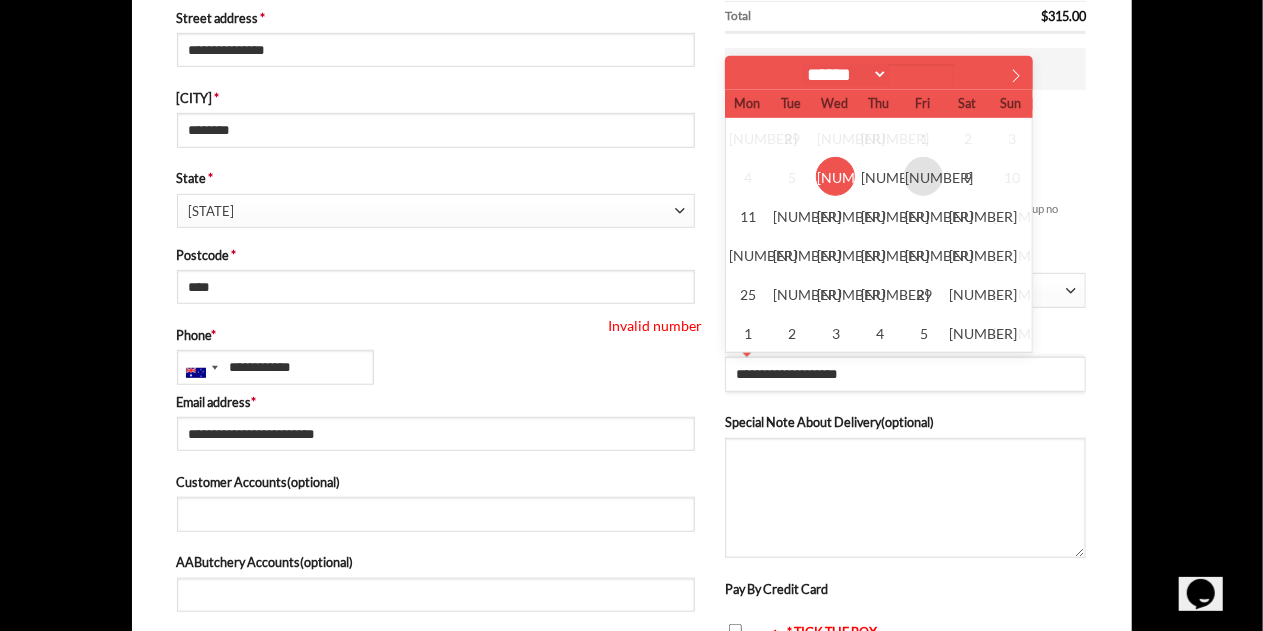 type on "**********" 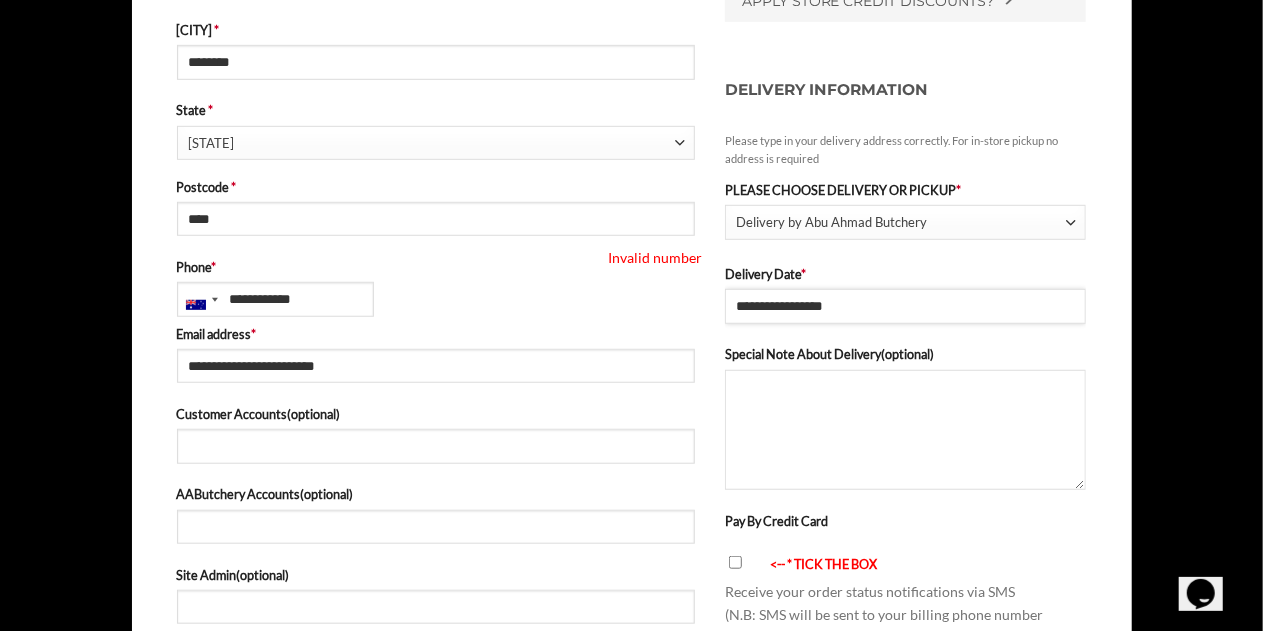 scroll, scrollTop: 600, scrollLeft: 0, axis: vertical 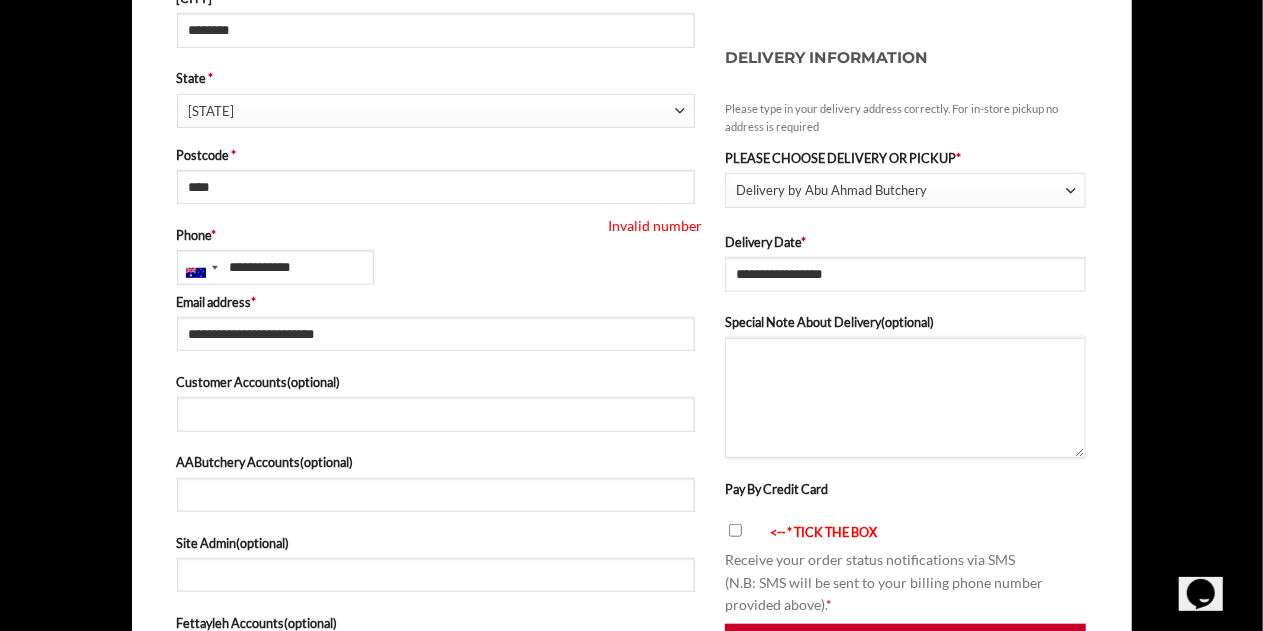 click on "Special Note About Delivery  (optional)" at bounding box center [906, 398] 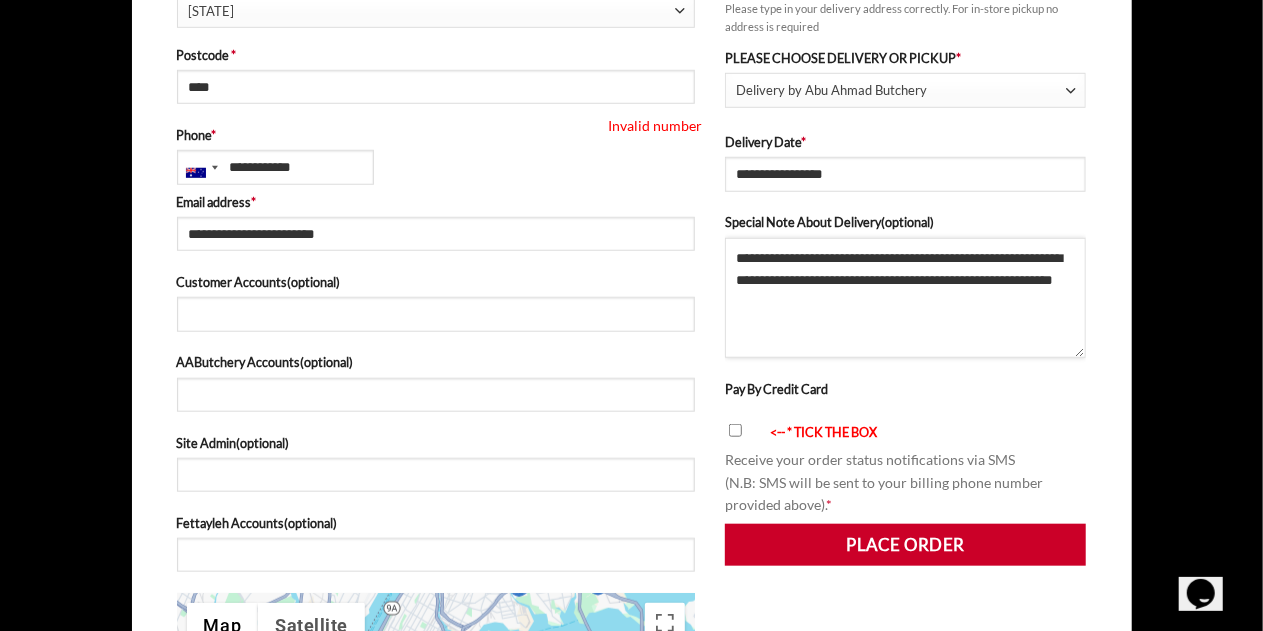 scroll, scrollTop: 800, scrollLeft: 0, axis: vertical 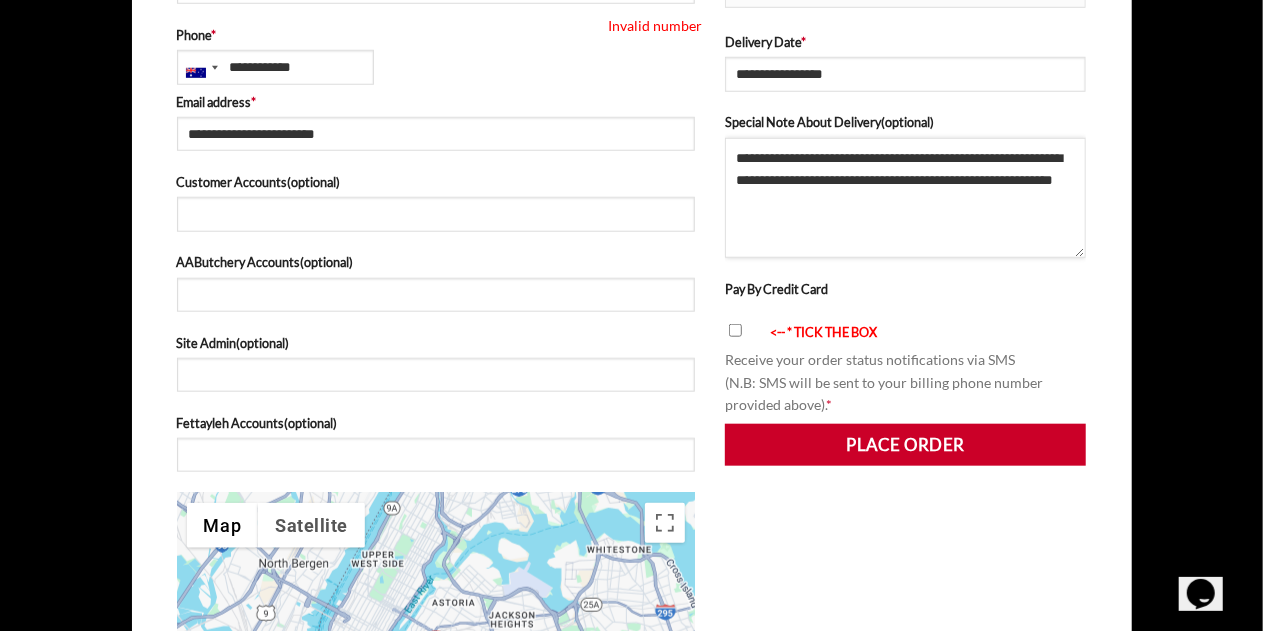 type on "**********" 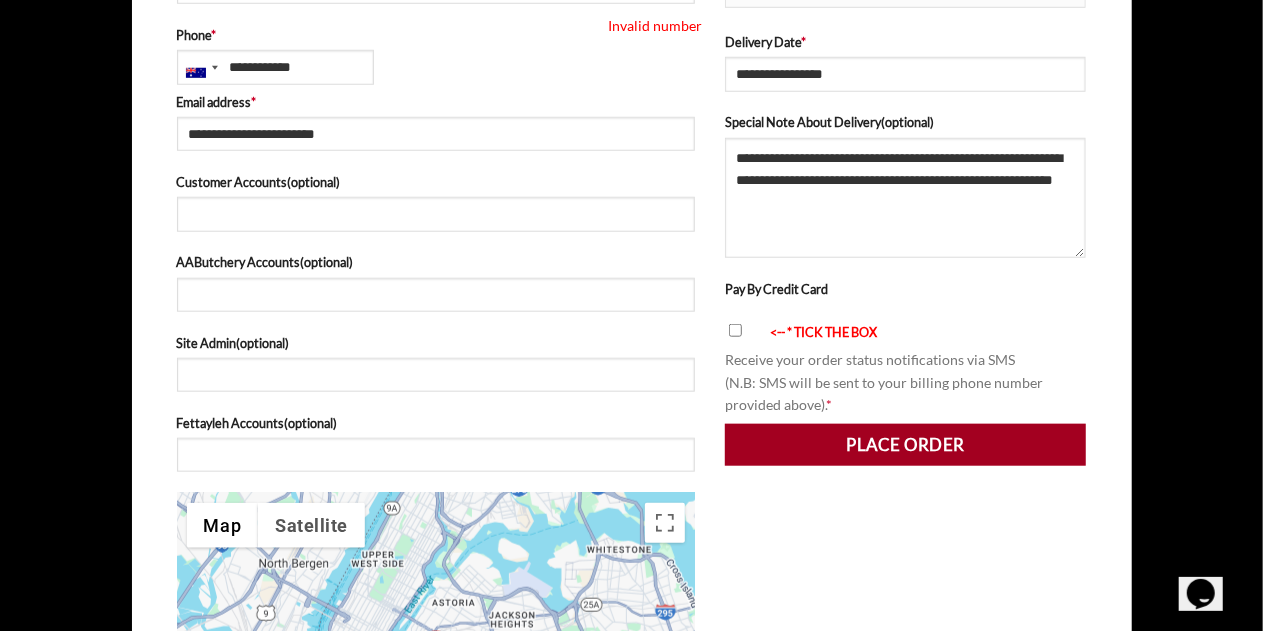 click on "Place order" at bounding box center (906, 445) 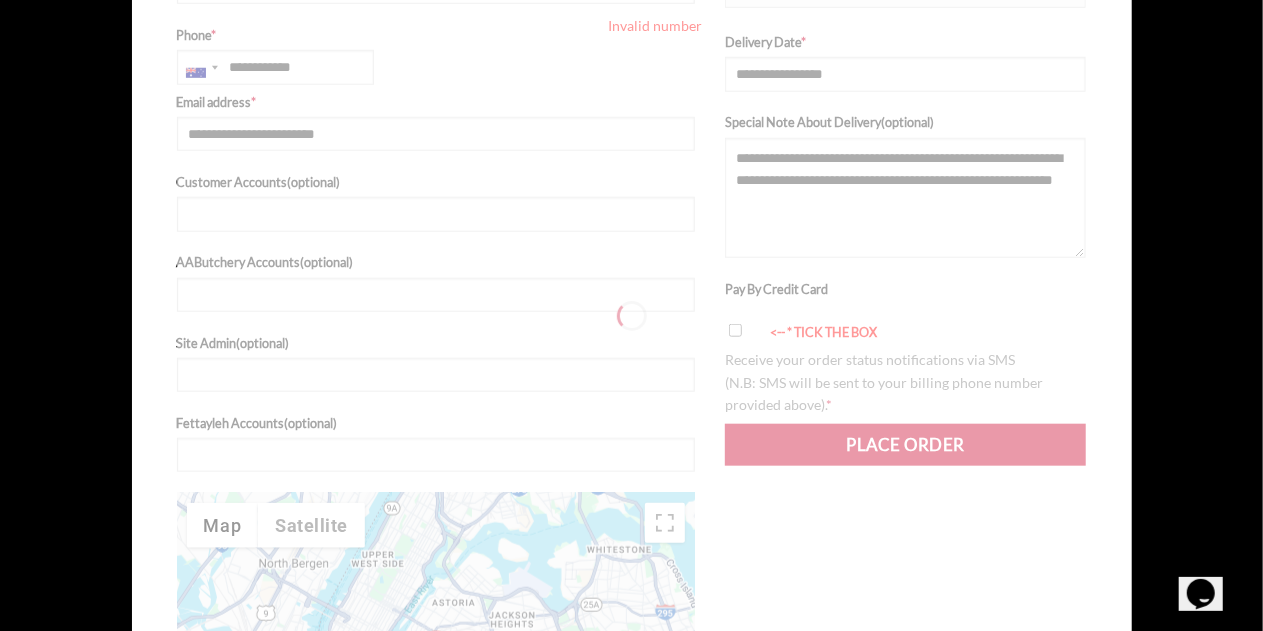 type on "**********" 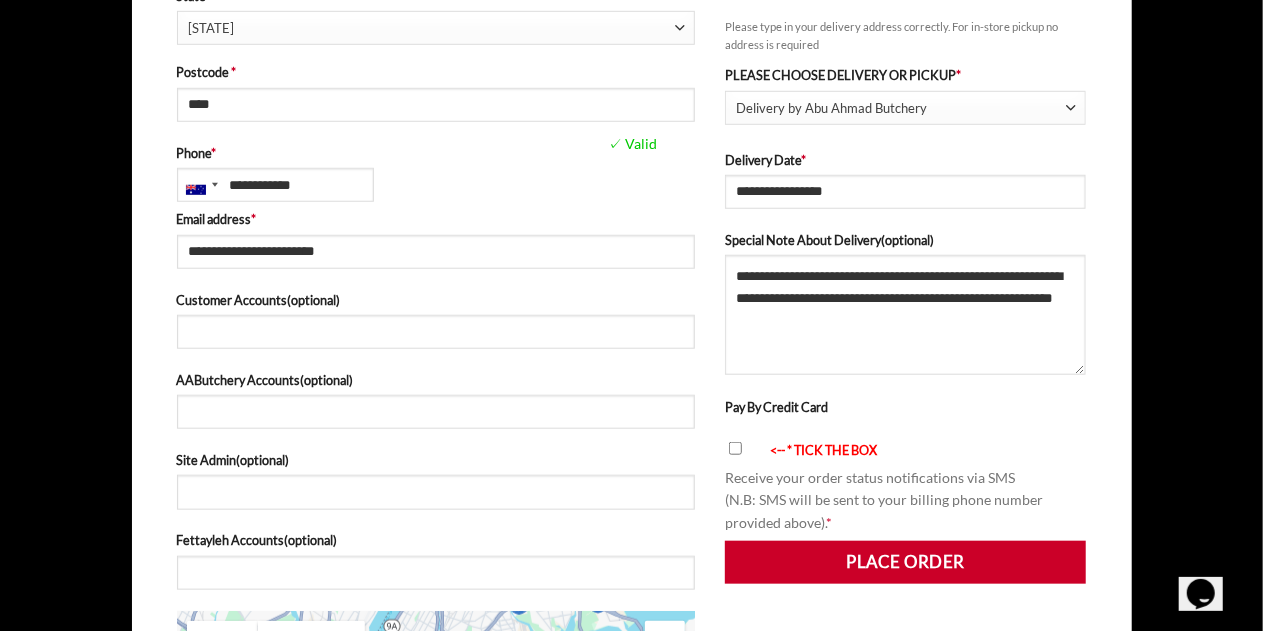 scroll, scrollTop: 812, scrollLeft: 0, axis: vertical 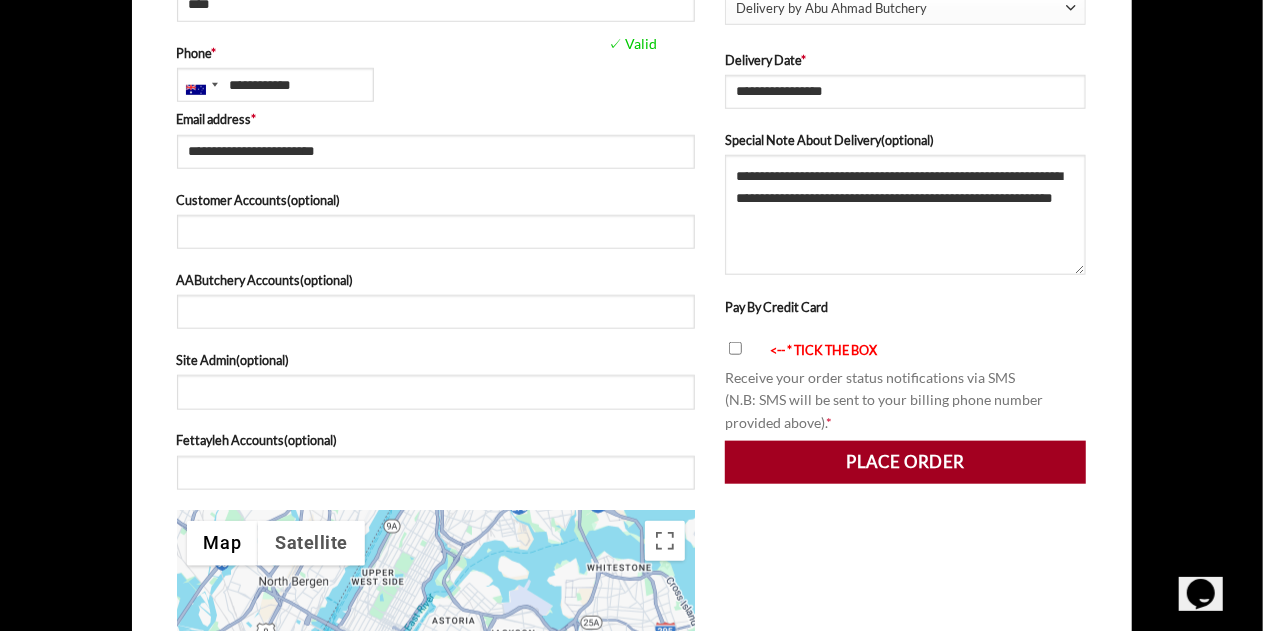 click on "Place order" at bounding box center (906, 462) 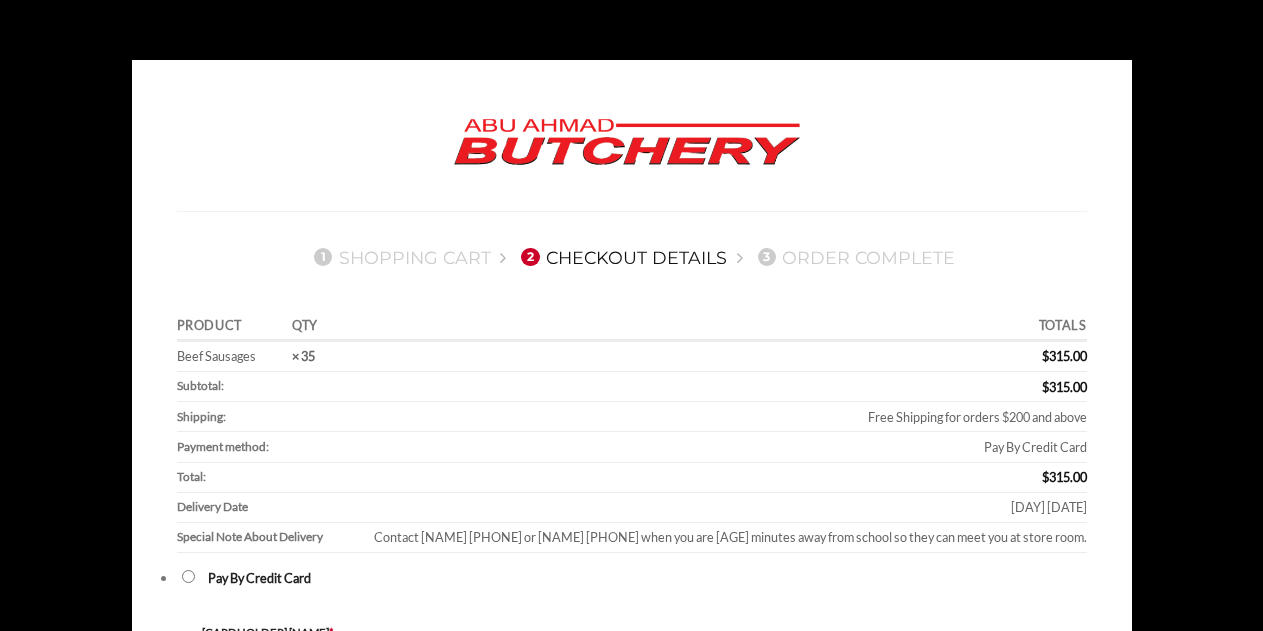 scroll, scrollTop: 0, scrollLeft: 0, axis: both 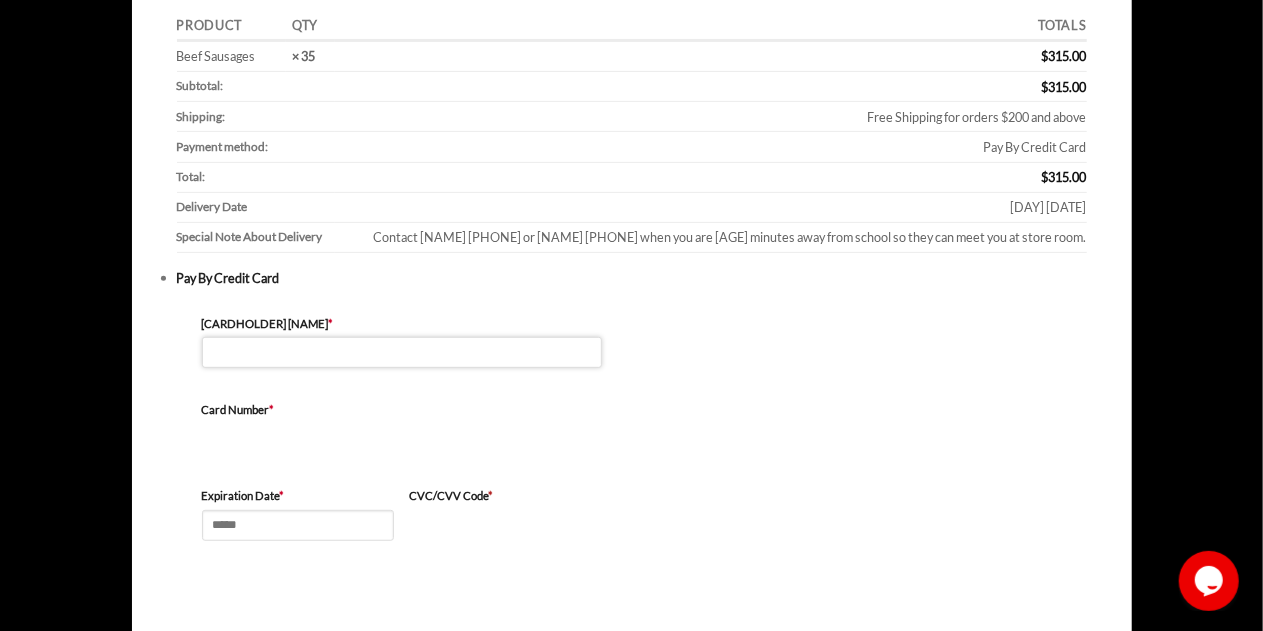 click on "Cardholder Name  *" at bounding box center (402, 352) 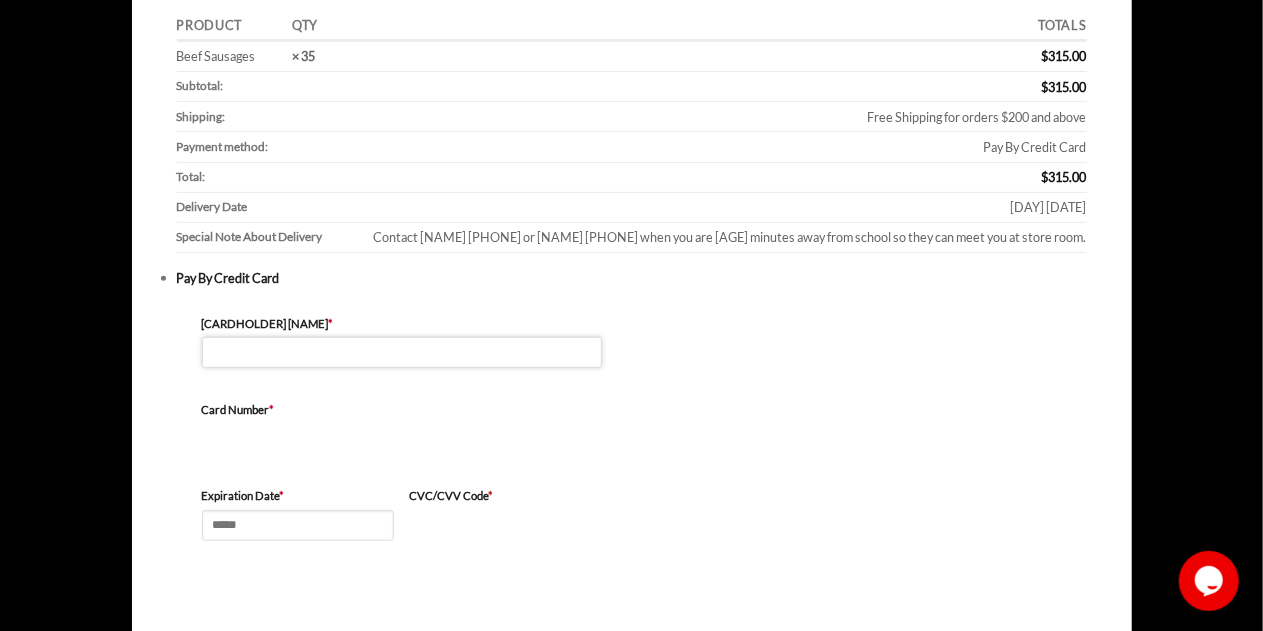 type on "**********" 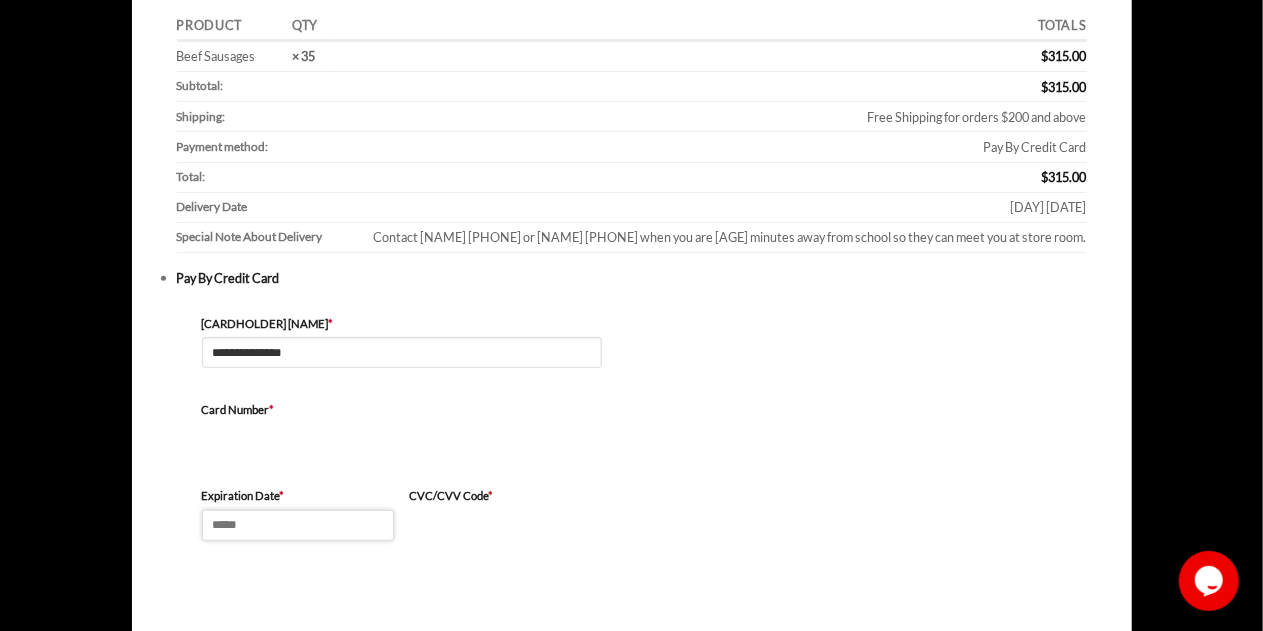 type on "*****" 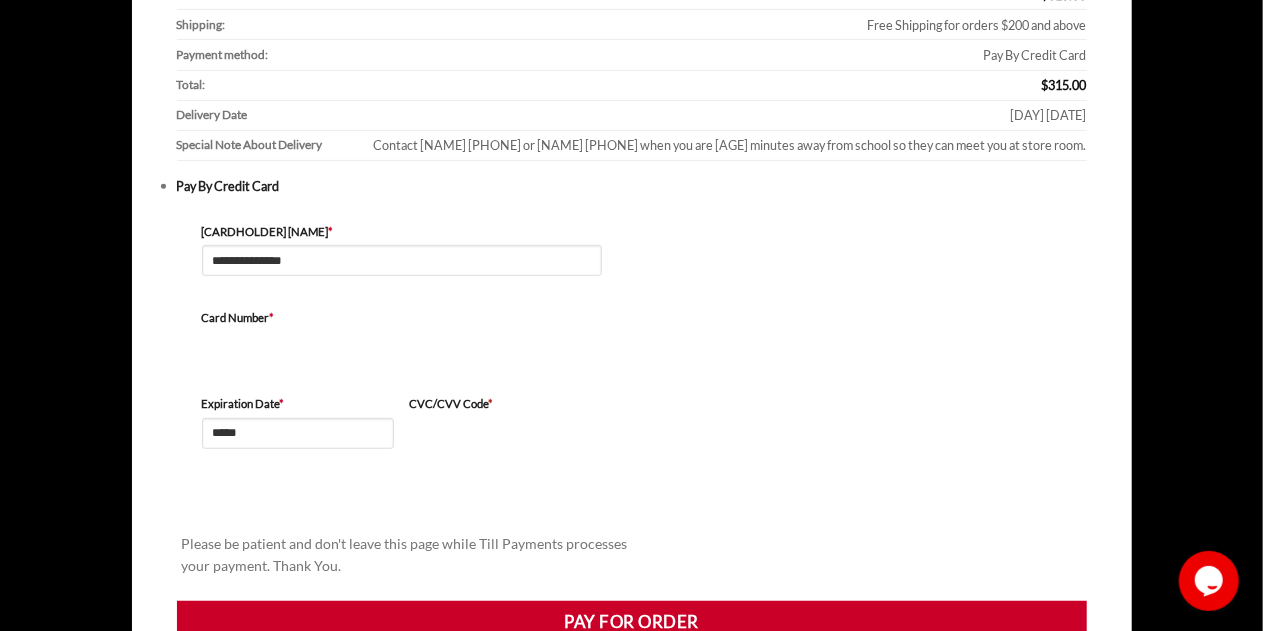 scroll, scrollTop: 500, scrollLeft: 0, axis: vertical 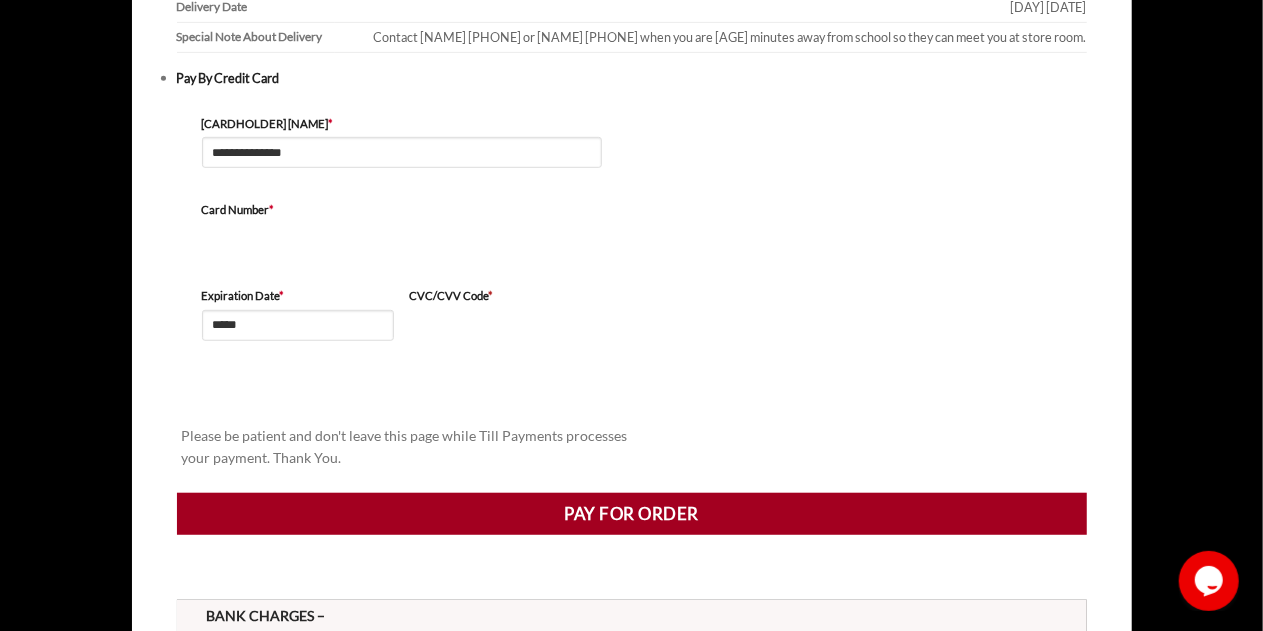 click on "Pay for order" at bounding box center [632, 514] 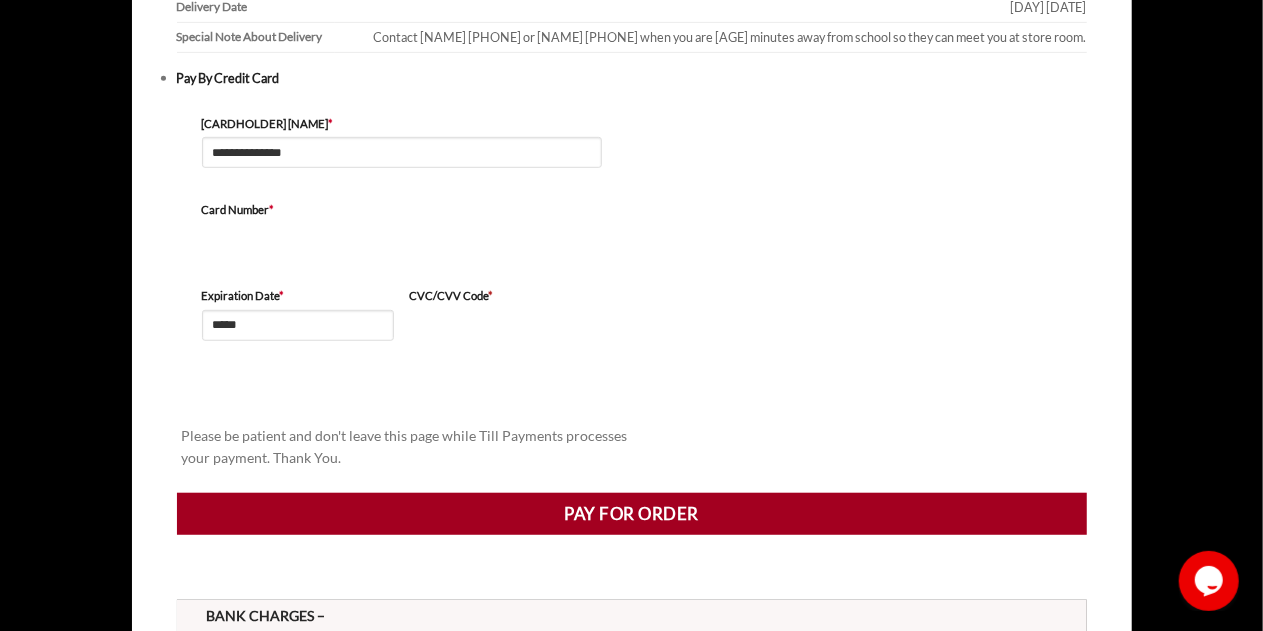 click on "Pay for order" at bounding box center (632, 514) 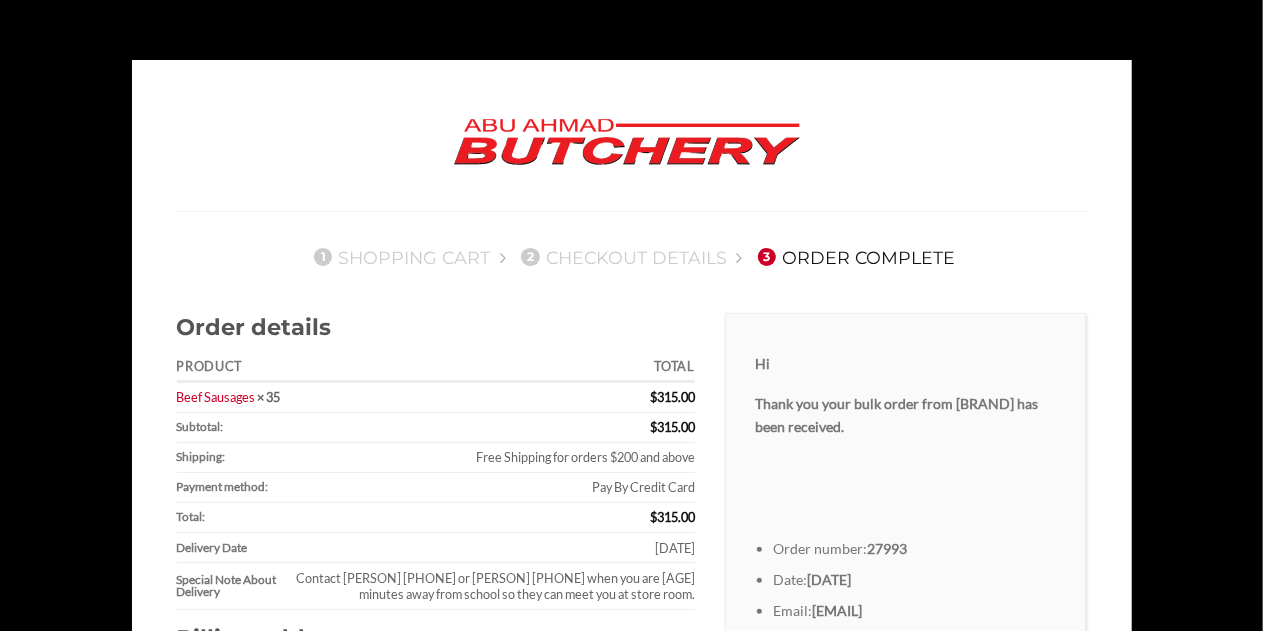 scroll, scrollTop: 100, scrollLeft: 0, axis: vertical 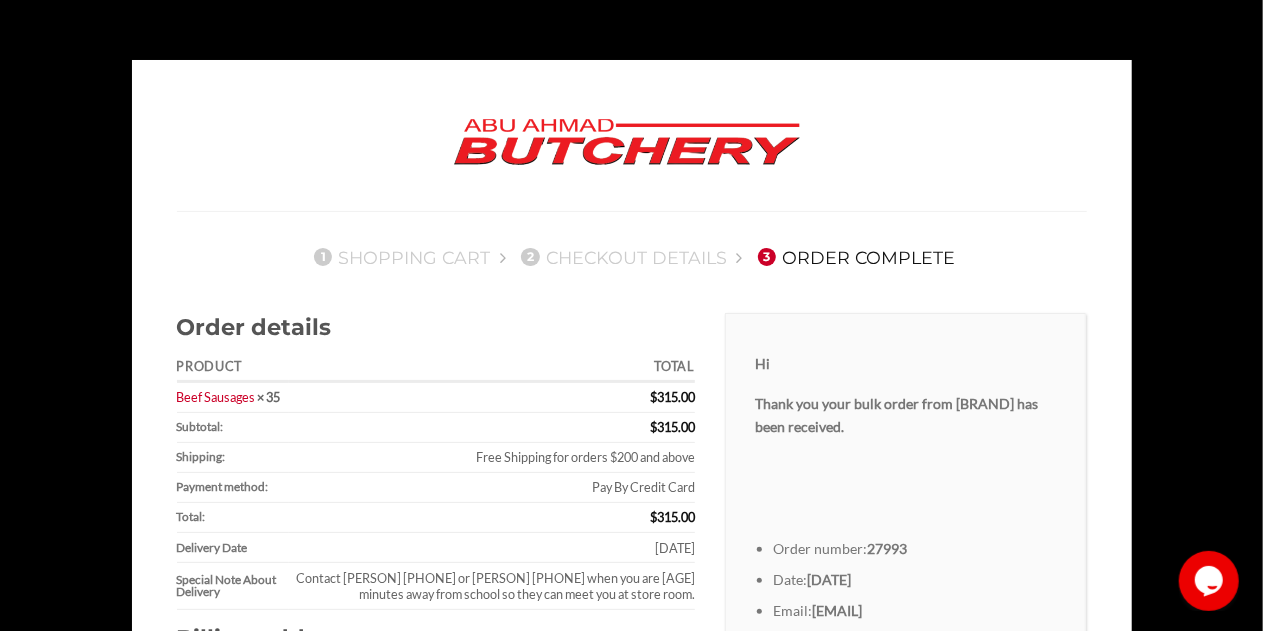 drag, startPoint x: 1039, startPoint y: 195, endPoint x: 1201, endPoint y: 234, distance: 166.62833 